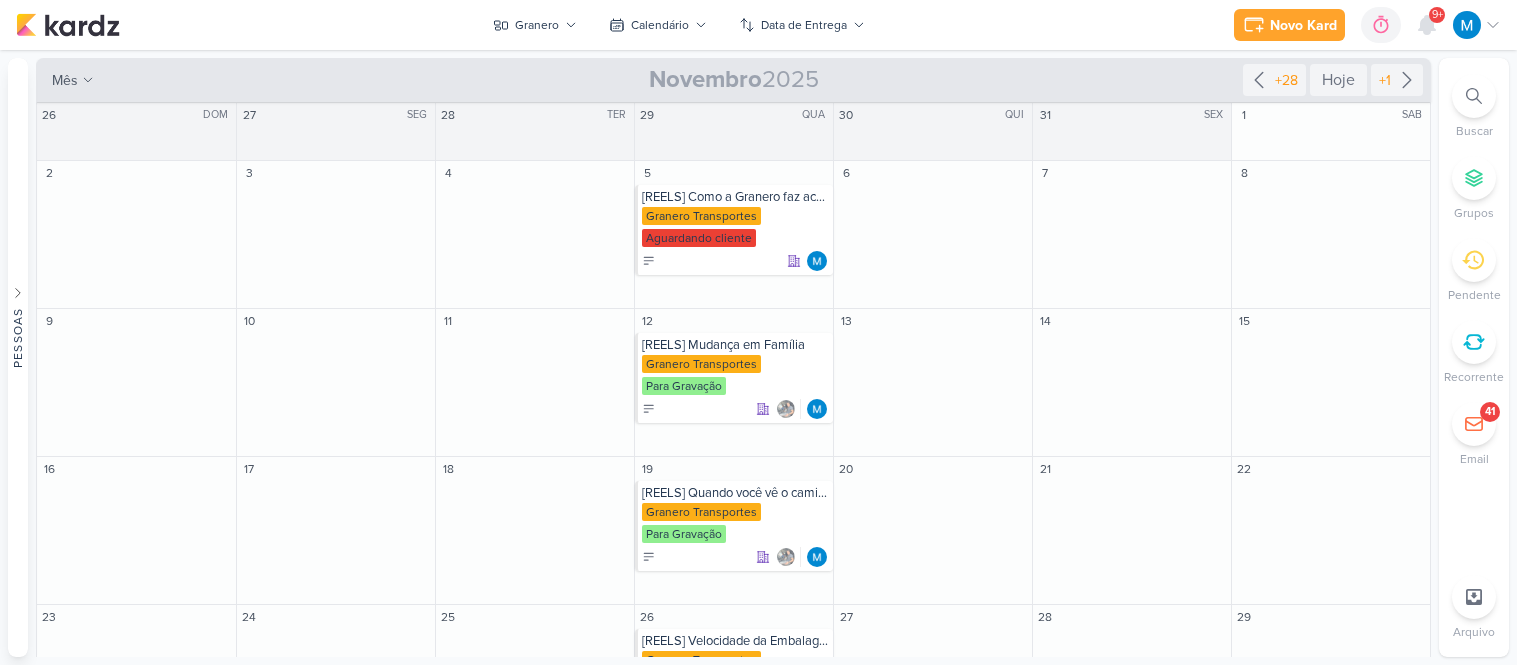 scroll, scrollTop: 0, scrollLeft: 0, axis: both 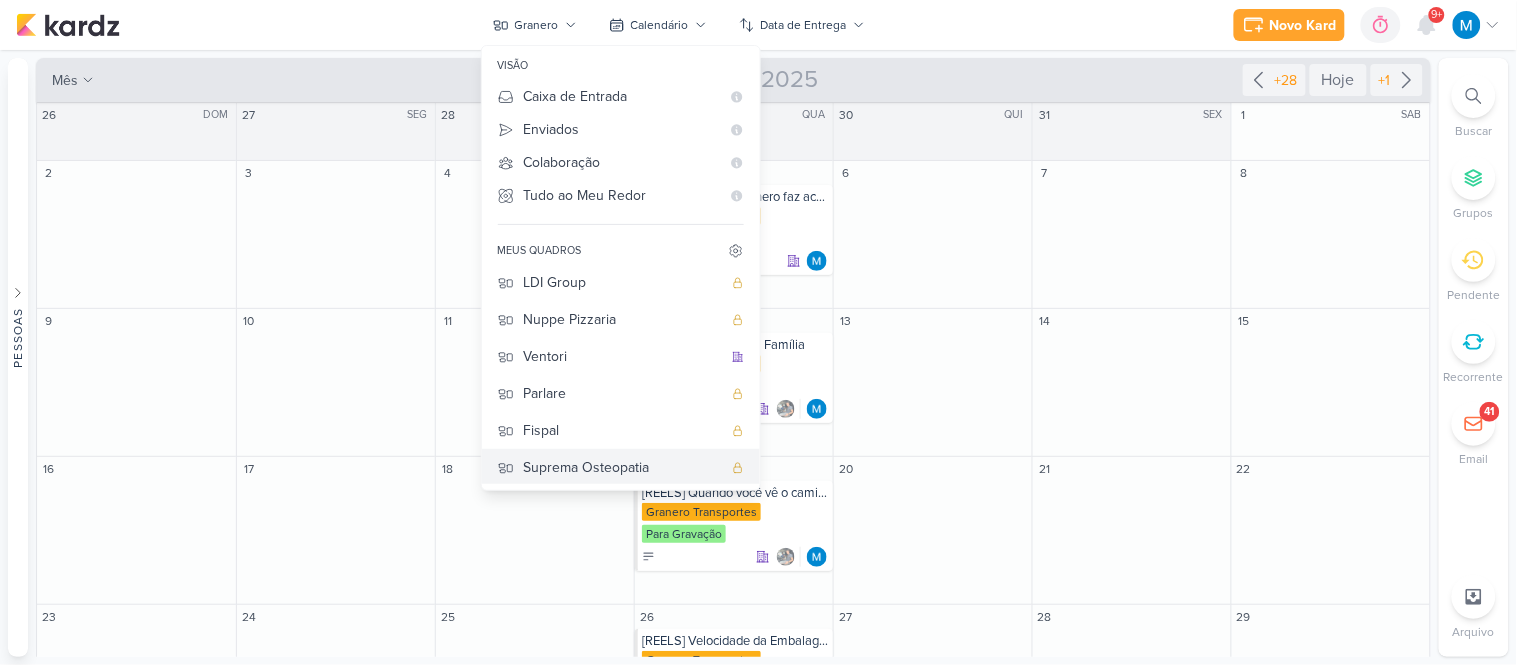 click on "Suprema Osteopatia" at bounding box center [623, 467] 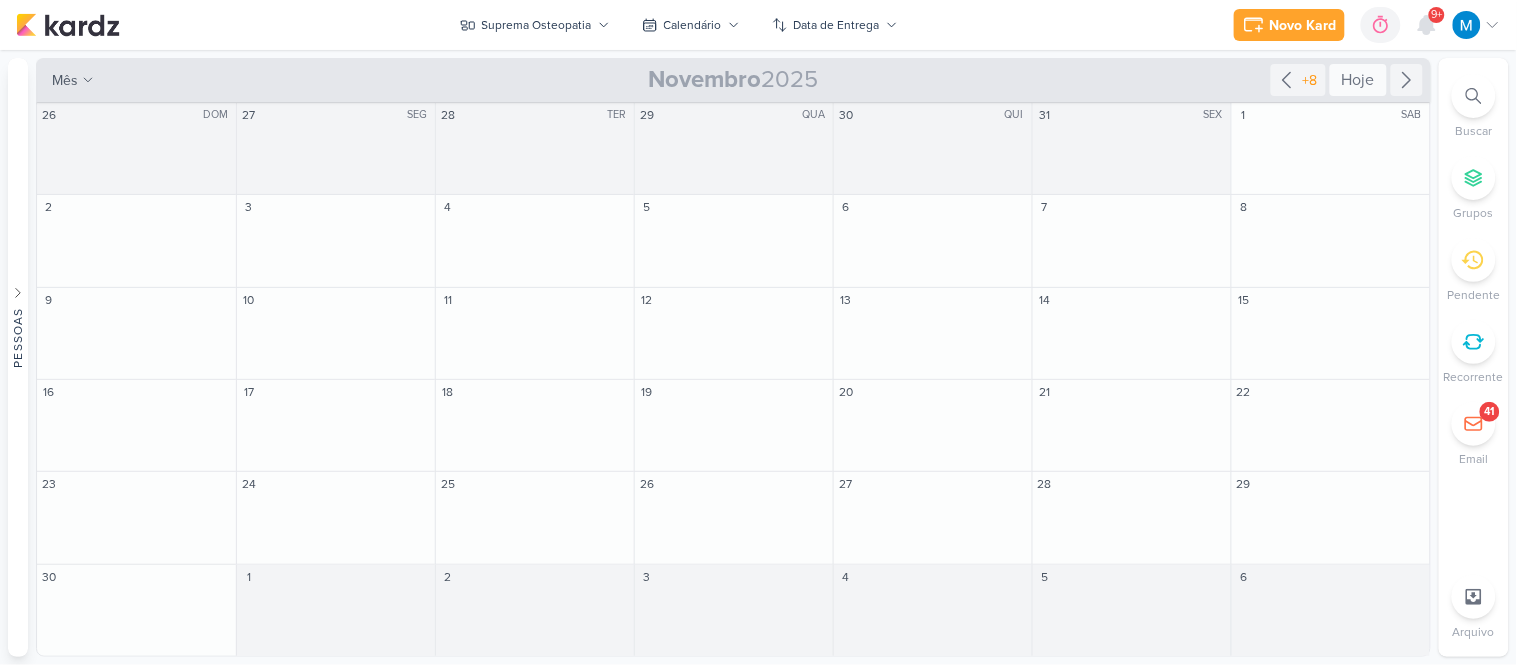 click on "Hoje" at bounding box center [1358, 80] 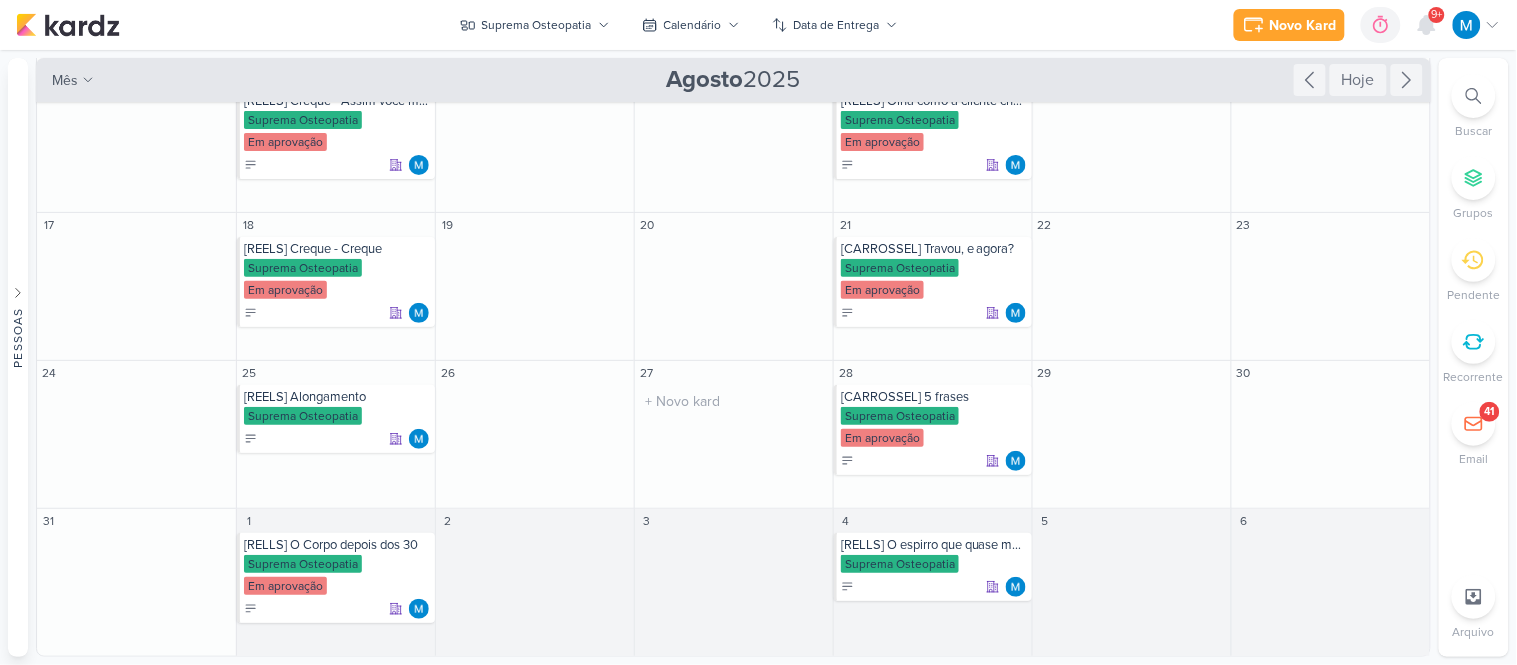 scroll, scrollTop: 0, scrollLeft: 0, axis: both 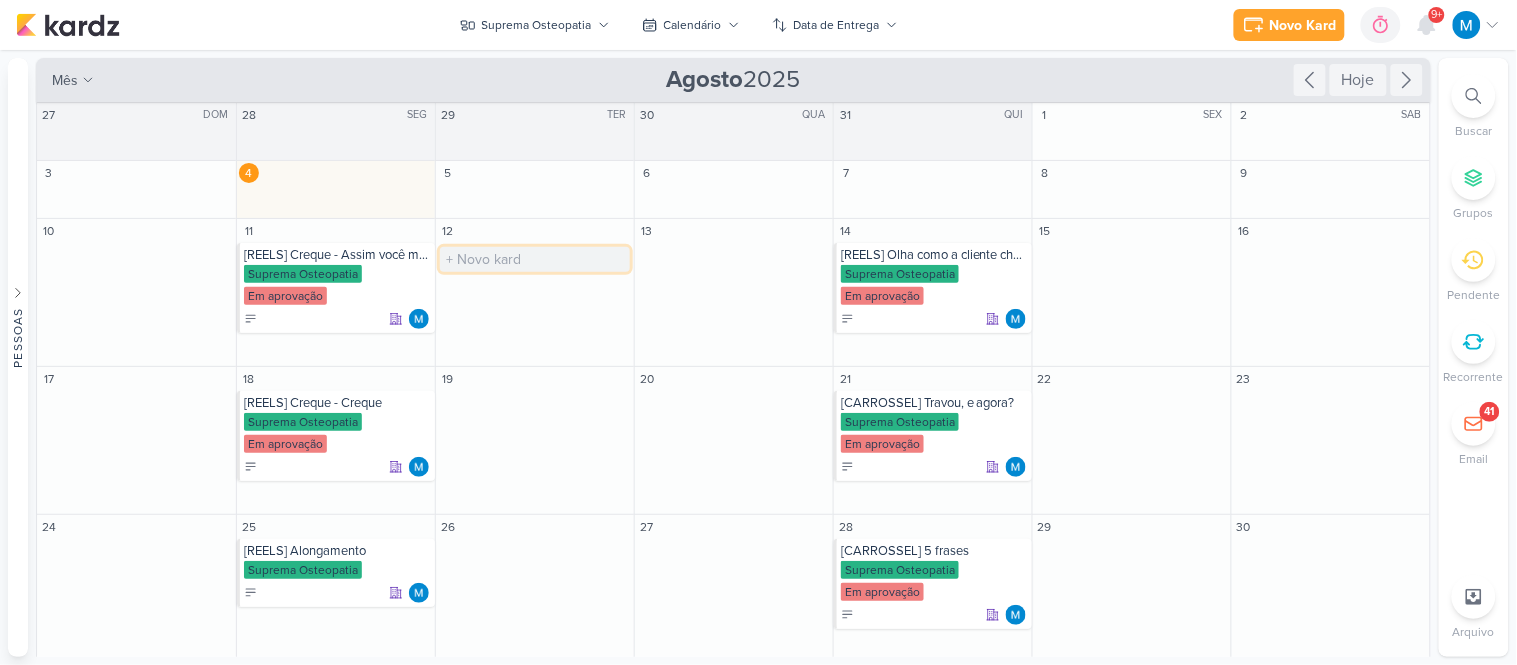 click at bounding box center (535, 259) 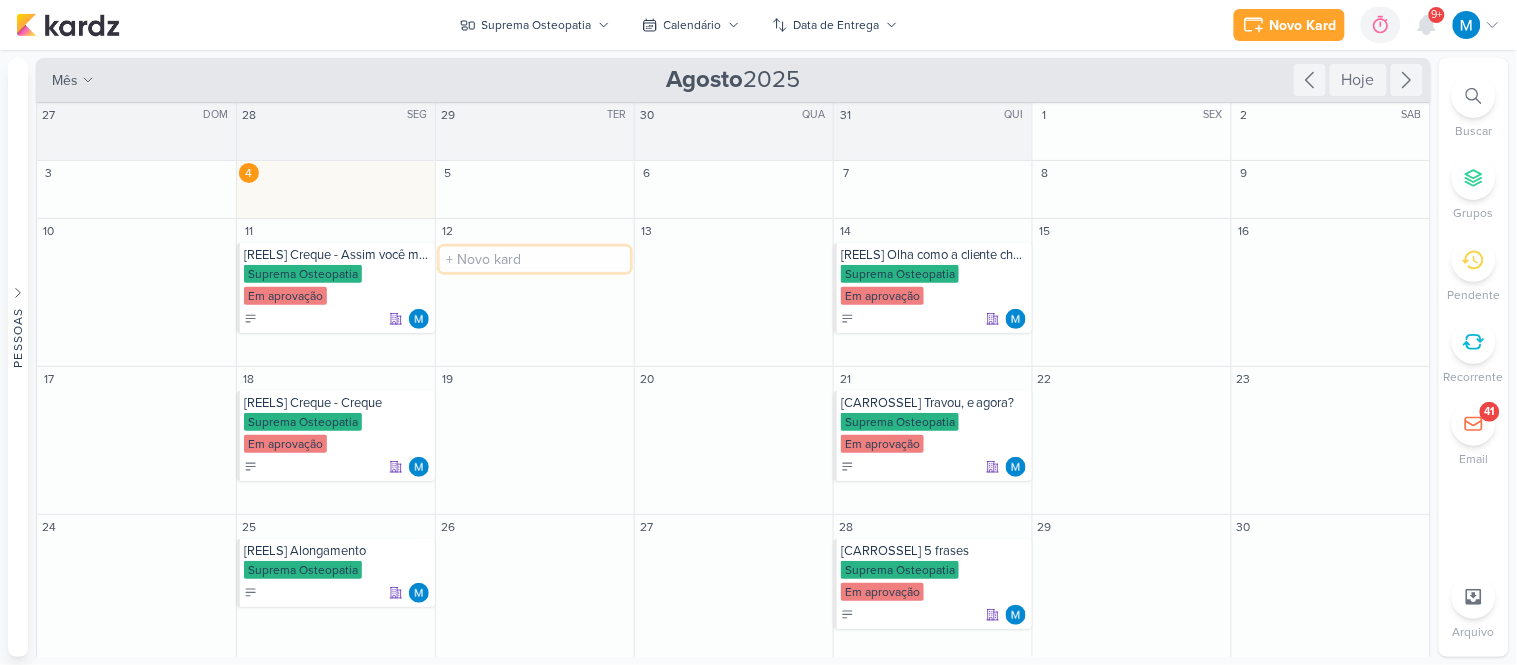 click at bounding box center (535, 259) 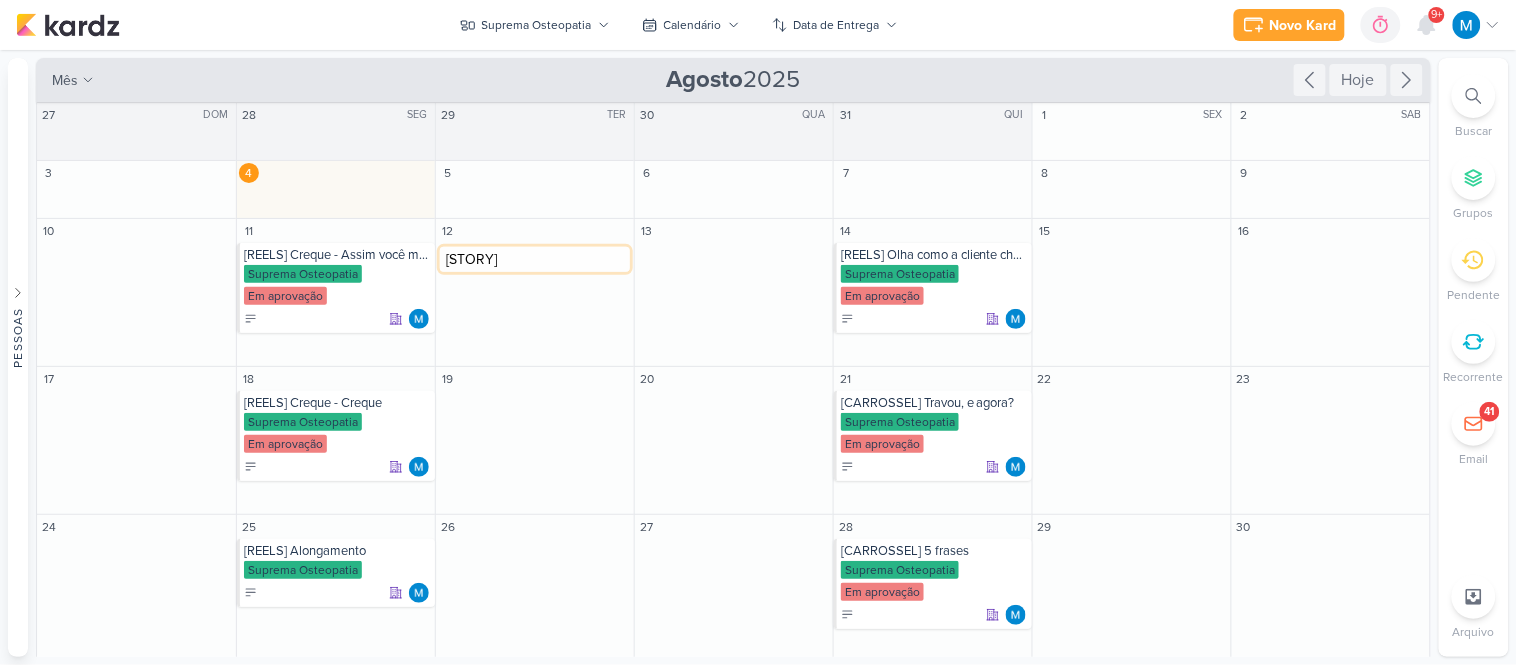 type on "[STORY]" 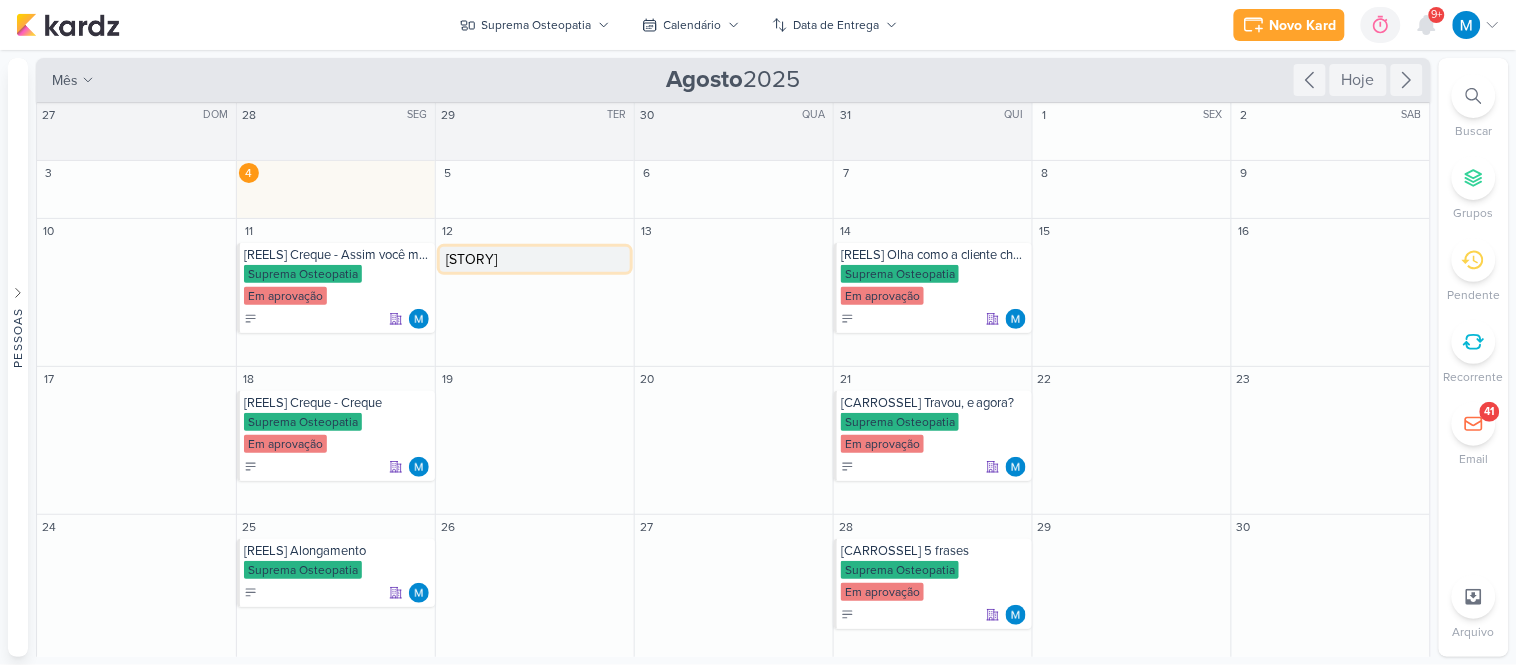 click on "[STORY]" at bounding box center (535, 259) 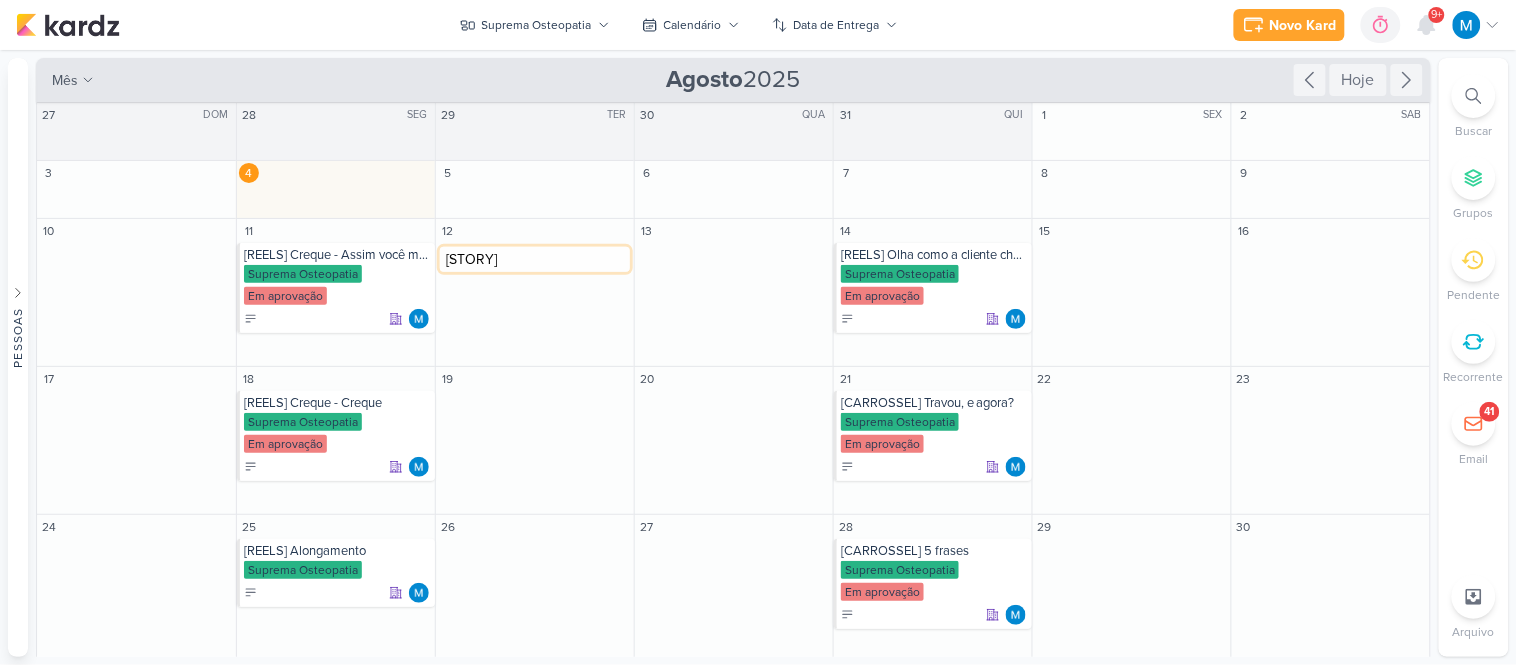 type 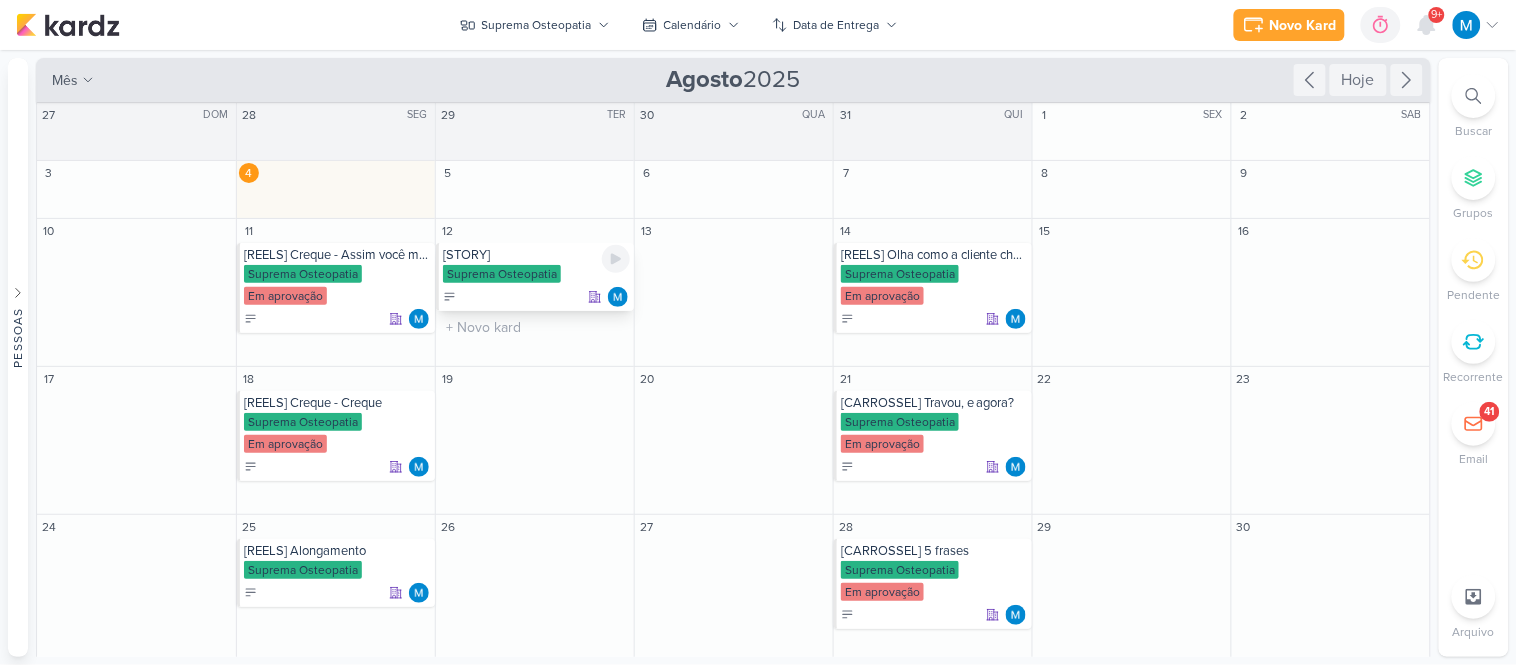 click on "[STORY]" at bounding box center [536, 255] 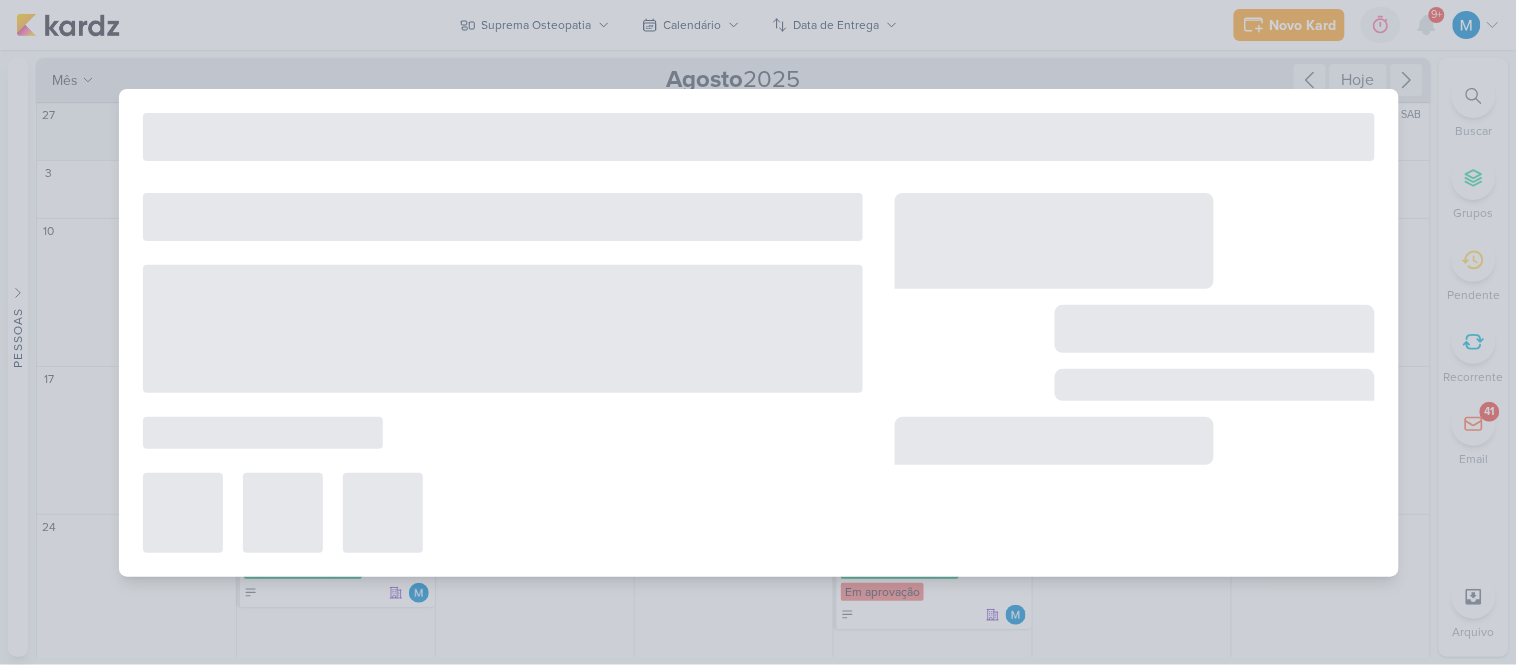 type on "[STORY]" 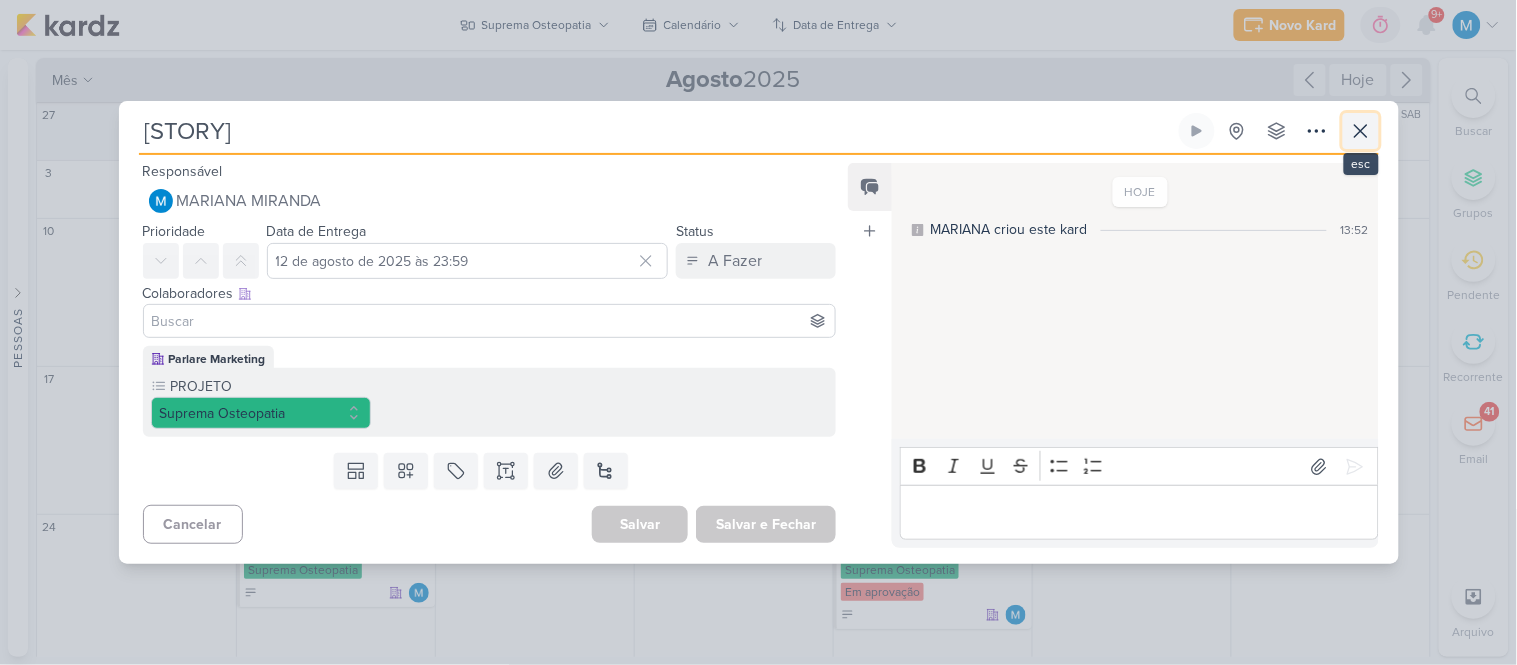 click 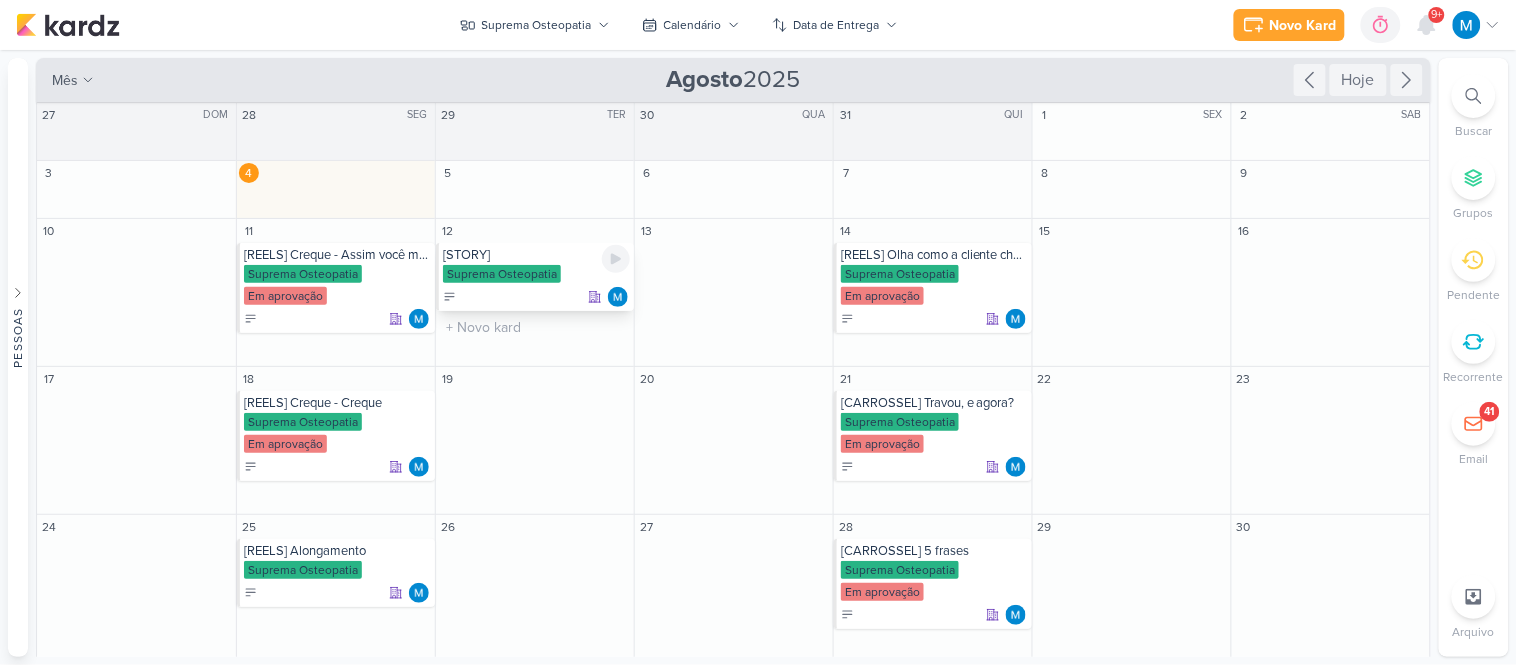 click on "[STORY]" at bounding box center (536, 255) 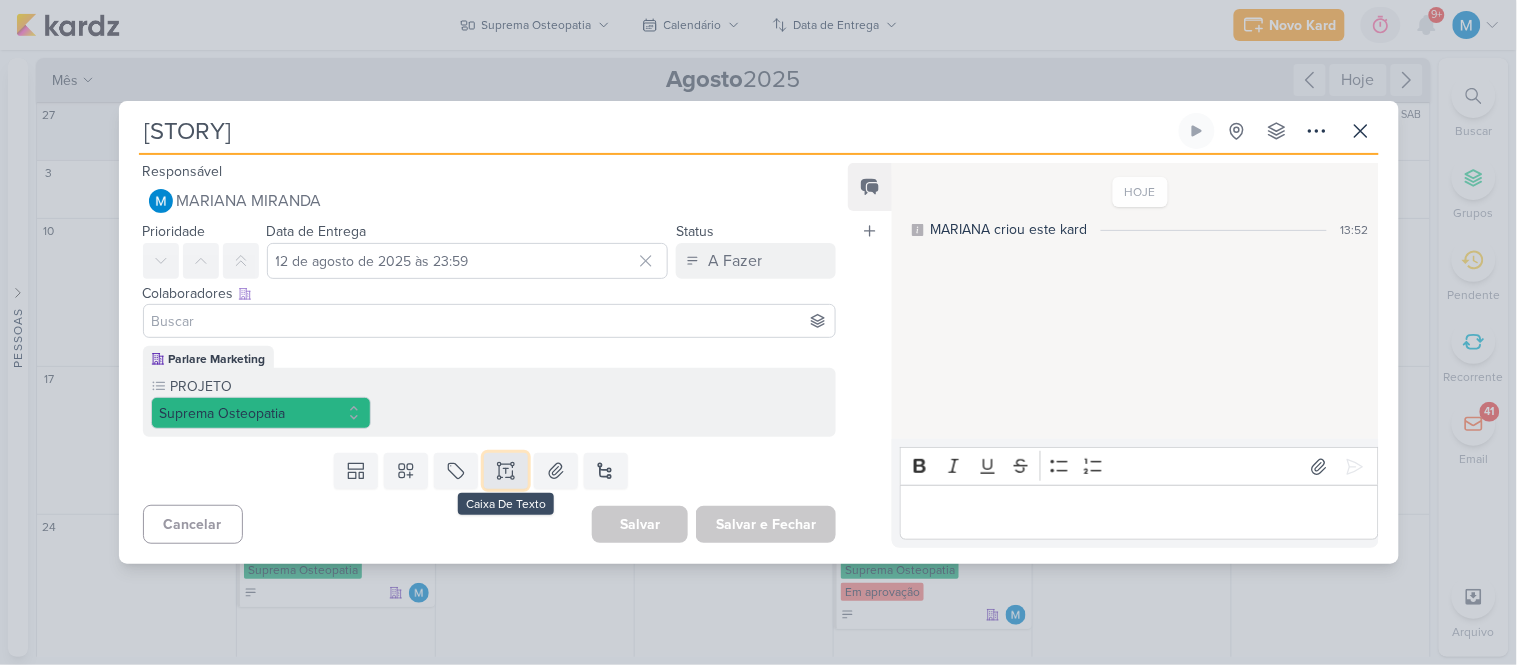 click 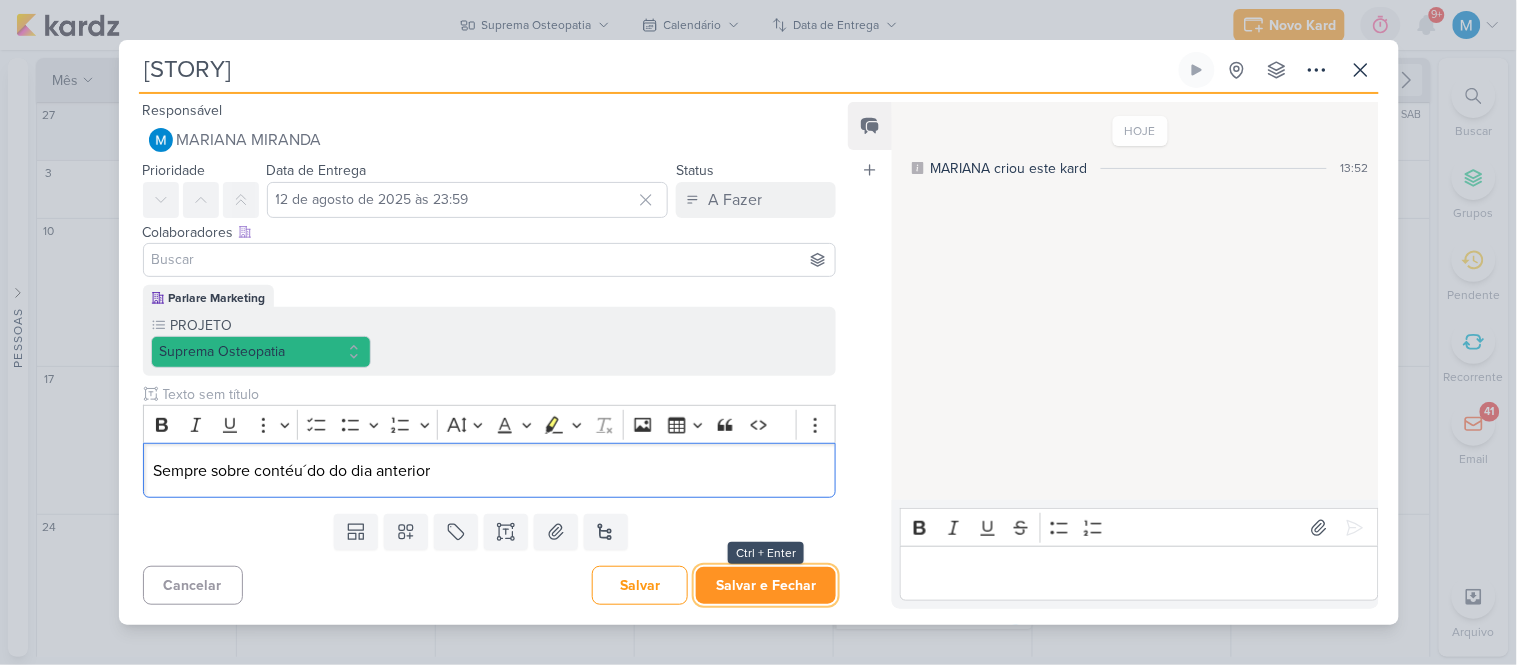 click on "Salvar e Fechar" at bounding box center [766, 585] 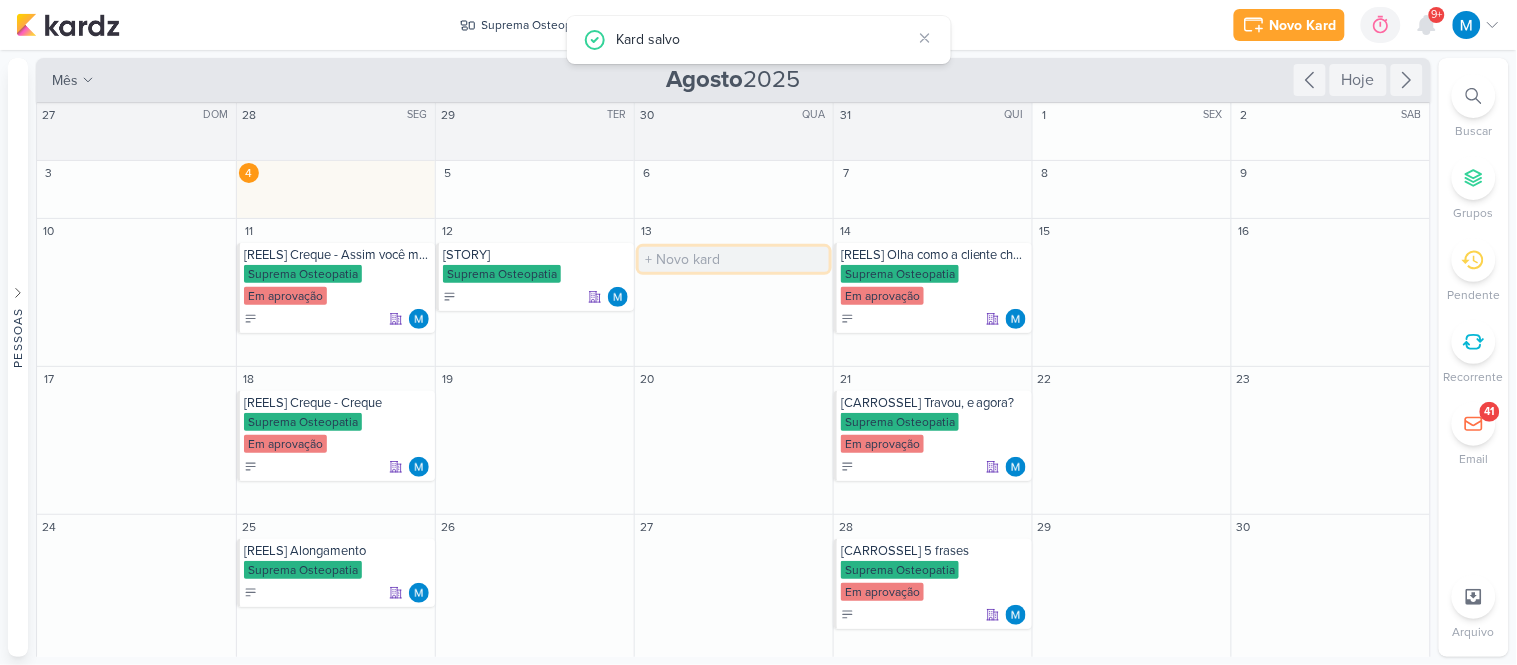 click at bounding box center [734, 259] 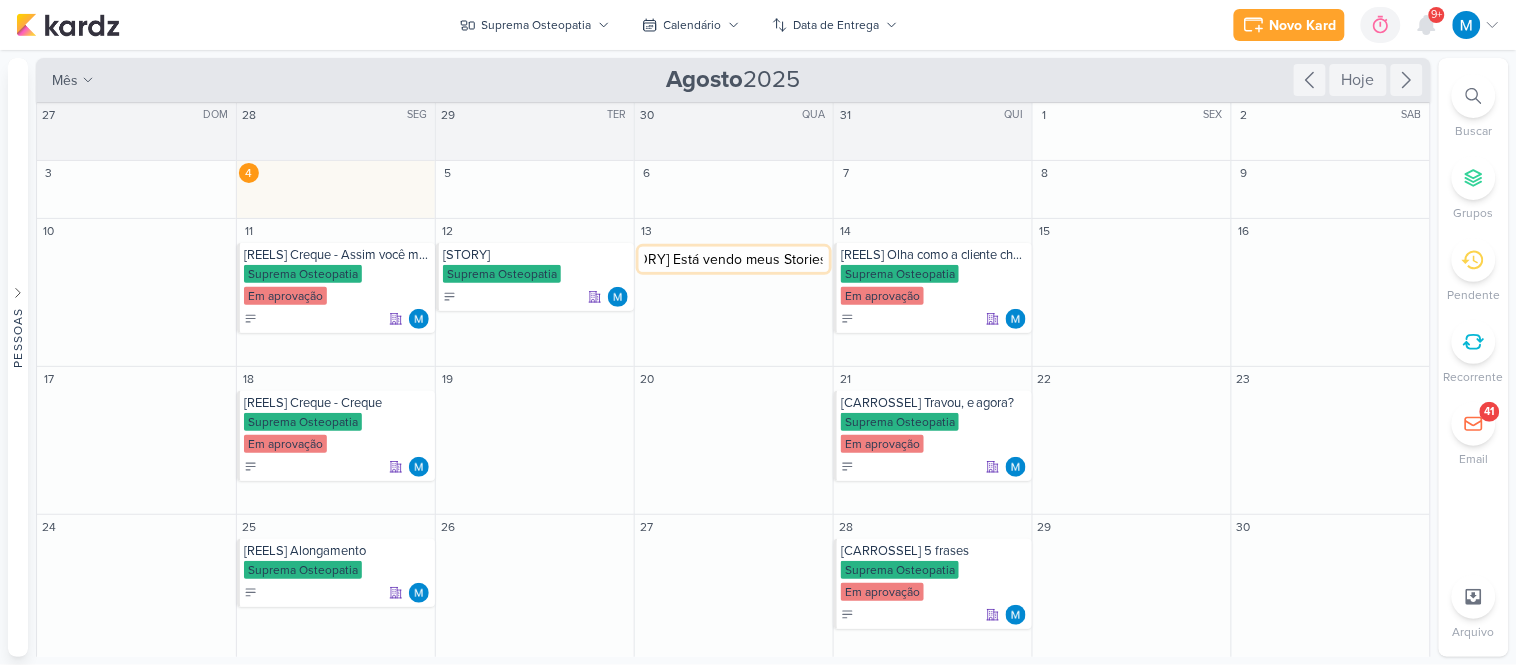 type on "[STORY] Está vendo meus Stories?" 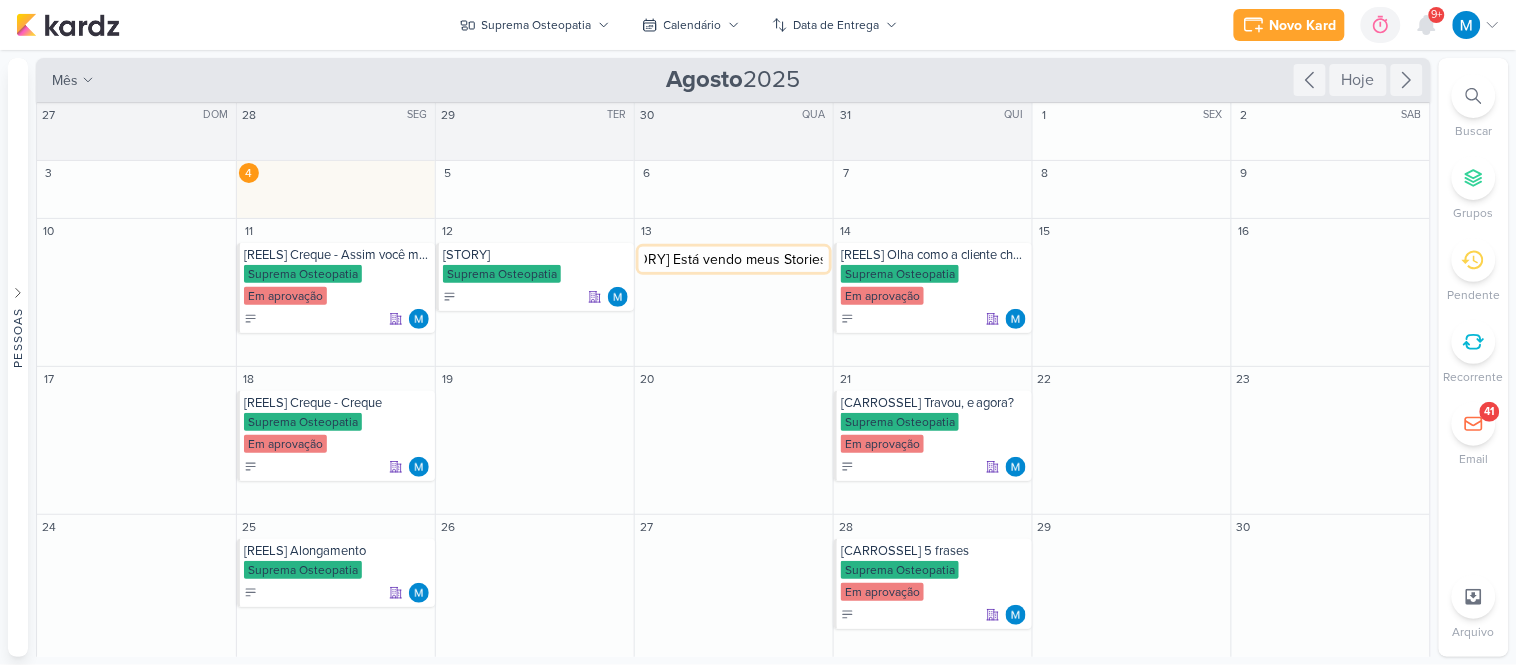 scroll, scrollTop: 0, scrollLeft: 33, axis: horizontal 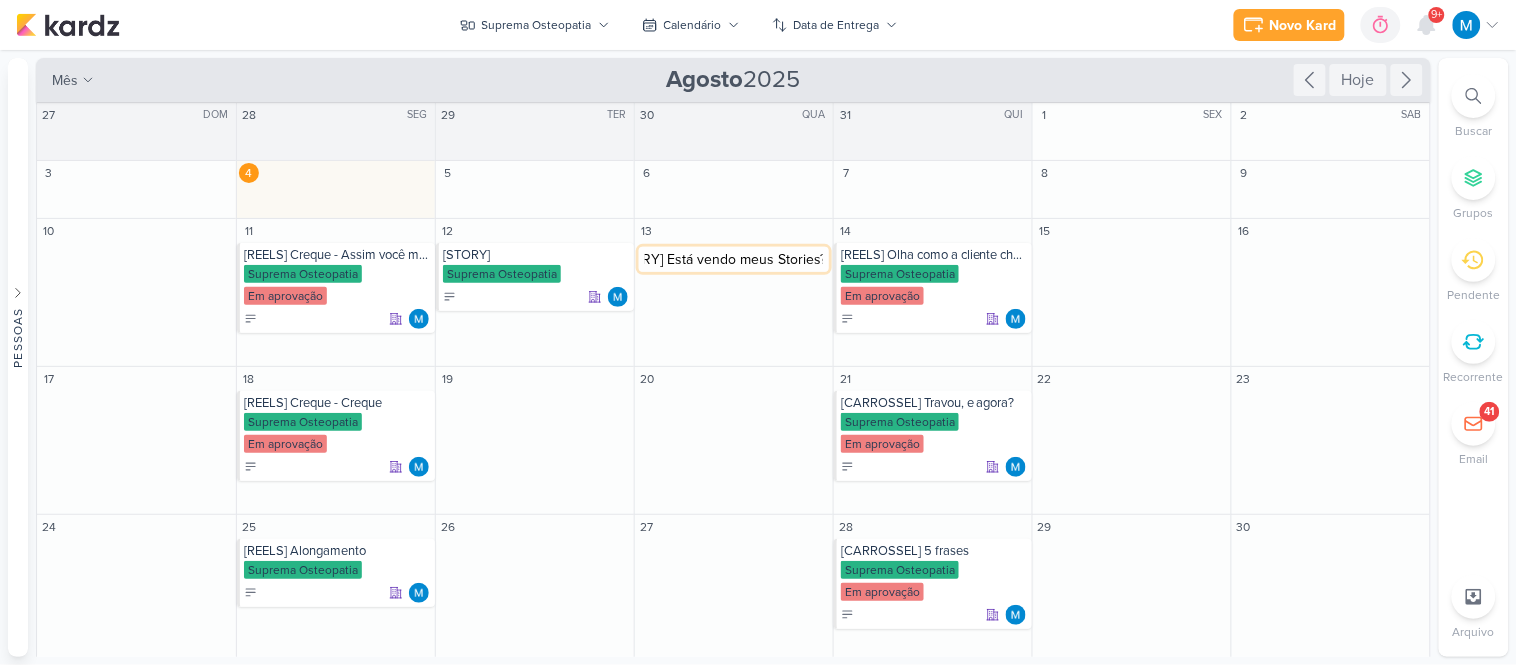 type 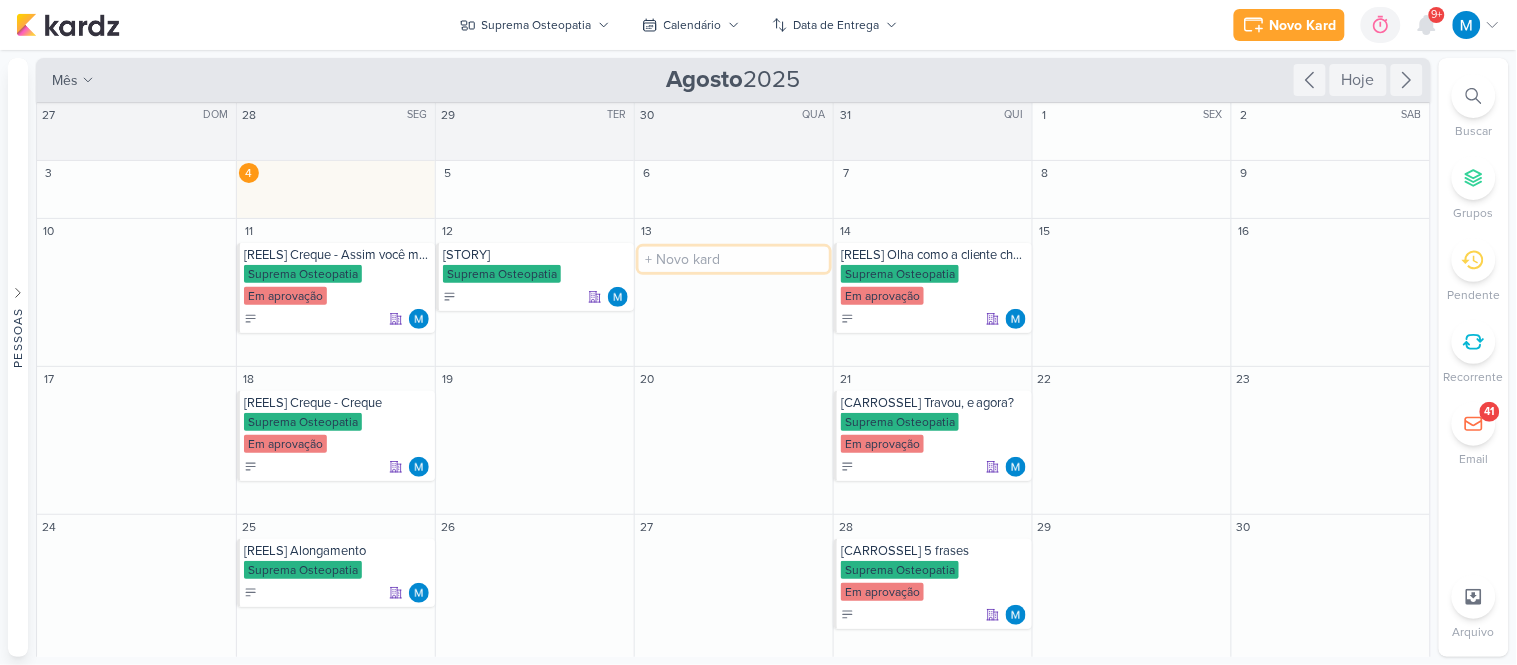 scroll, scrollTop: 0, scrollLeft: 0, axis: both 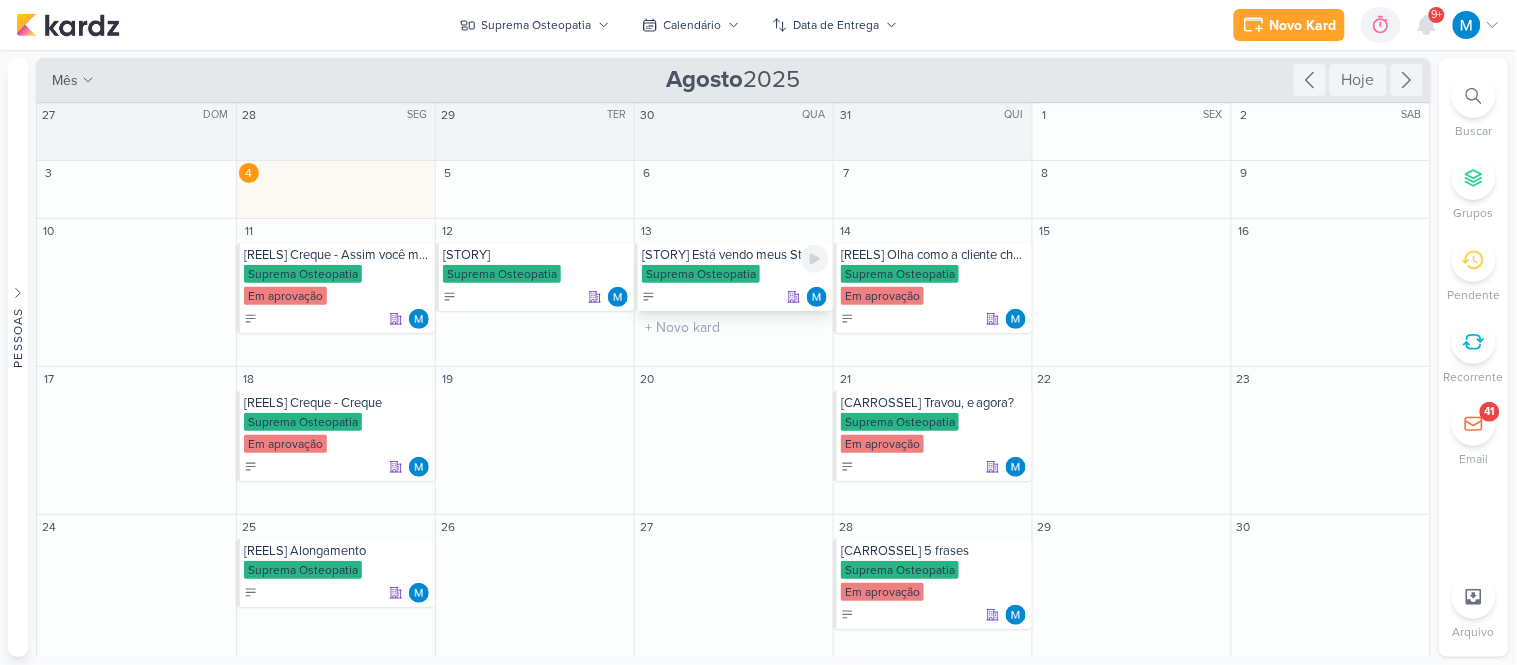 click on "[STORY] Está vendo meus Stories?" at bounding box center (735, 255) 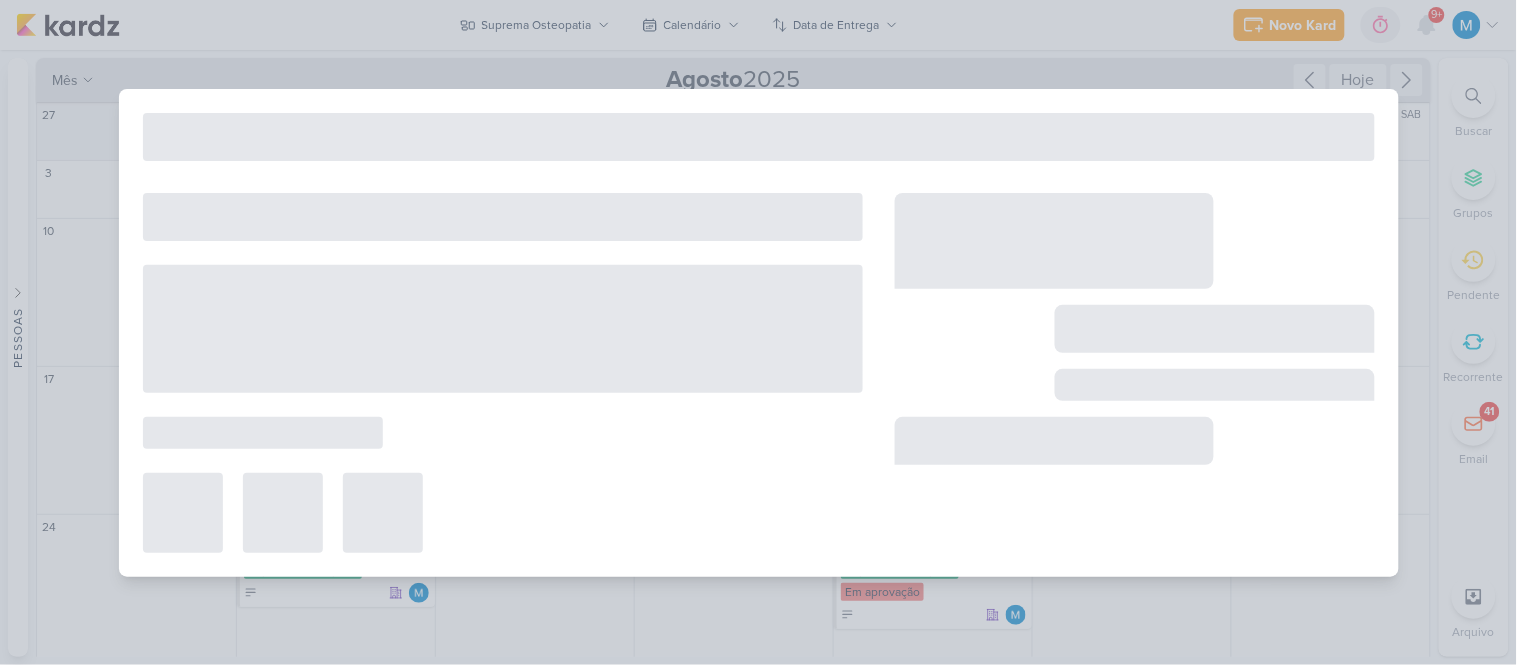 type on "[STORY] Está vendo meus Stories?" 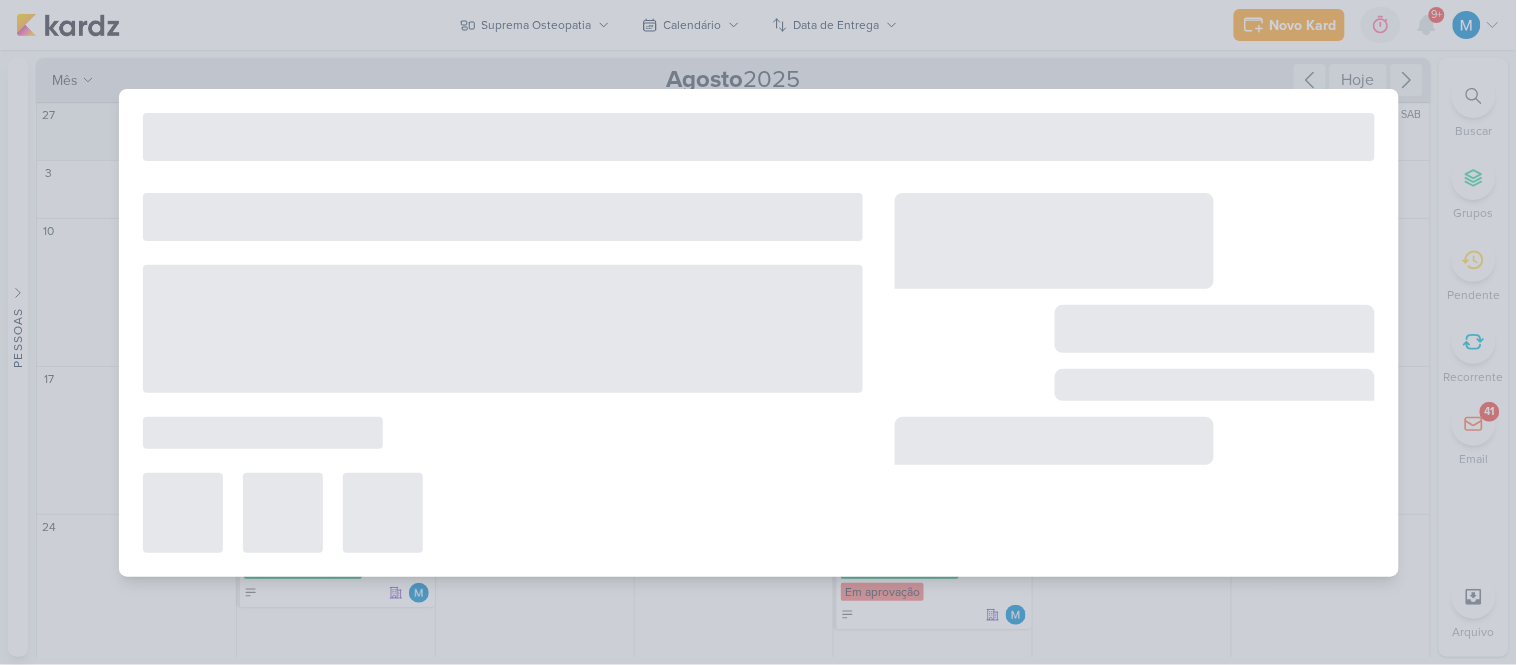 type on "[DATE] de [MONTH] de [YEAR] às [TIME]" 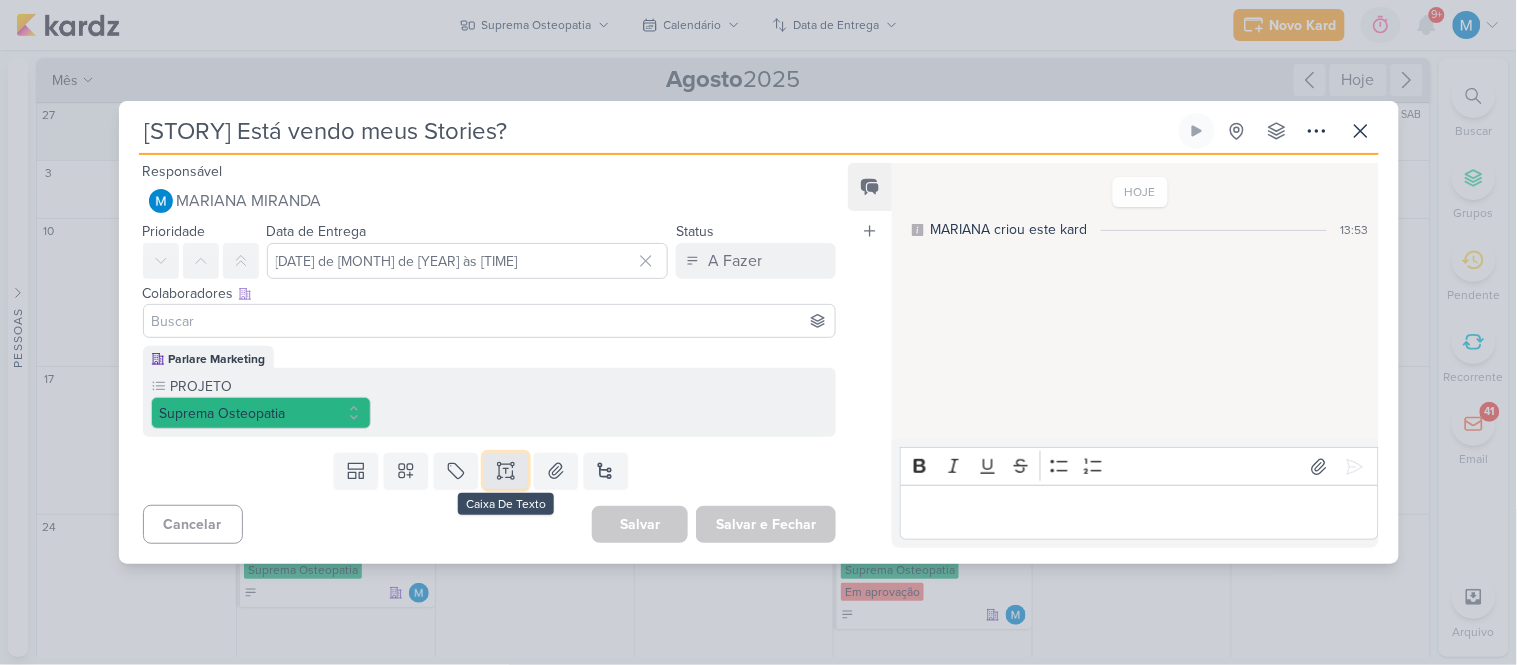 click 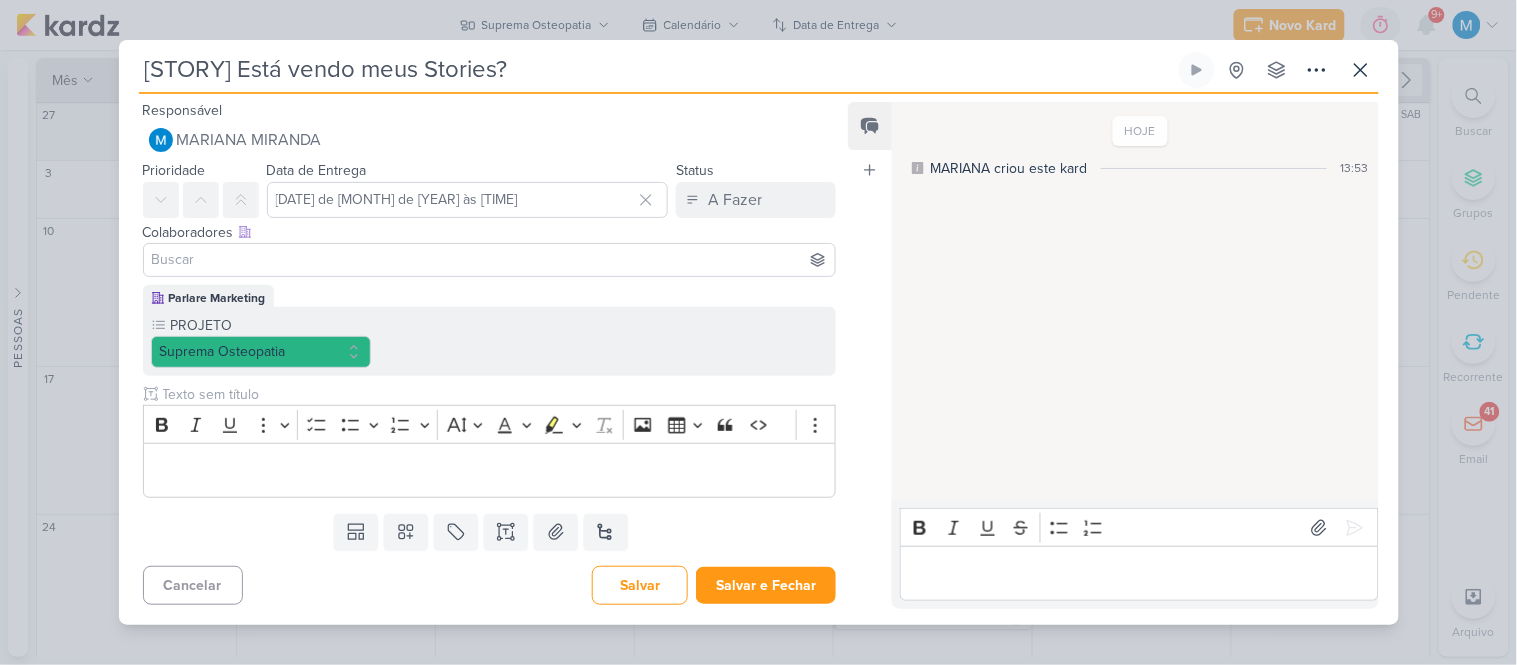 drag, startPoint x: 241, startPoint y: 61, endPoint x: 627, endPoint y: 93, distance: 387.32416 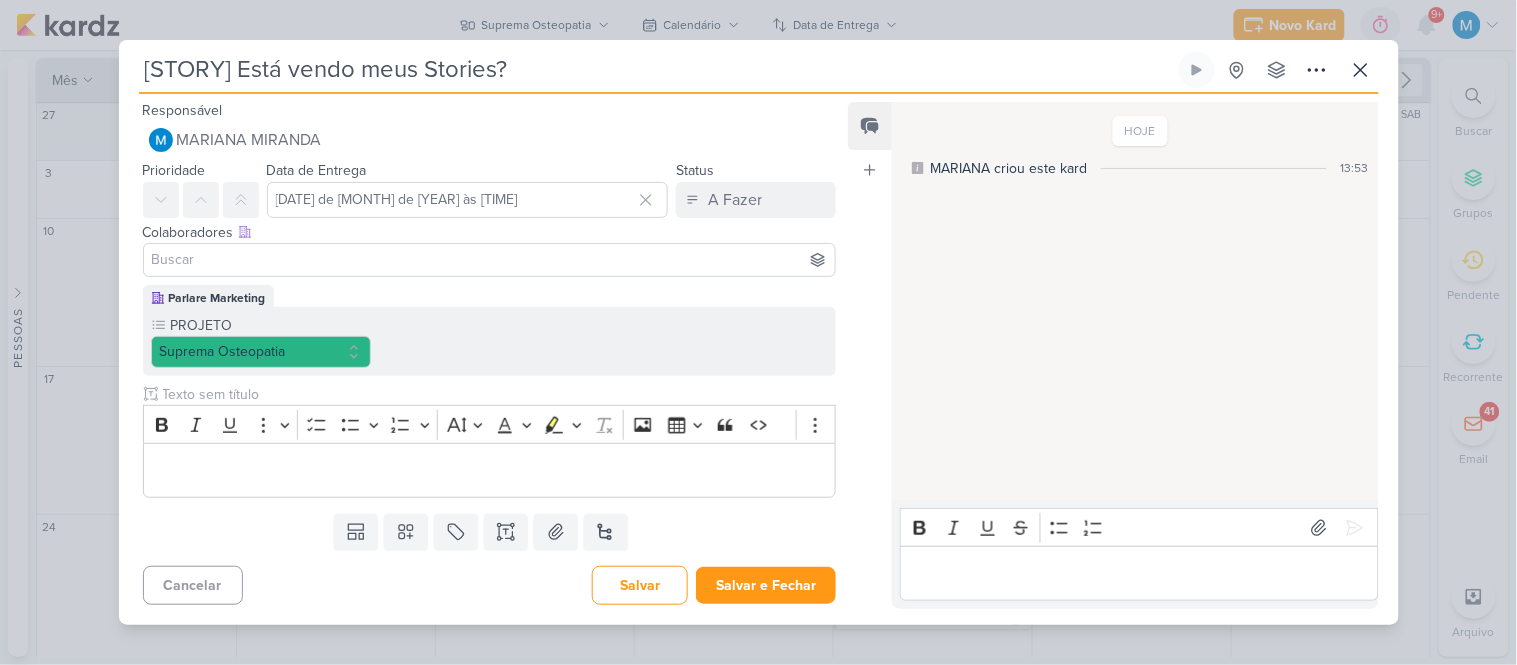 click on "[STORY] Está vendo meus Stories?
Criado por mim
nenhum grupo disponível" at bounding box center (759, 338) 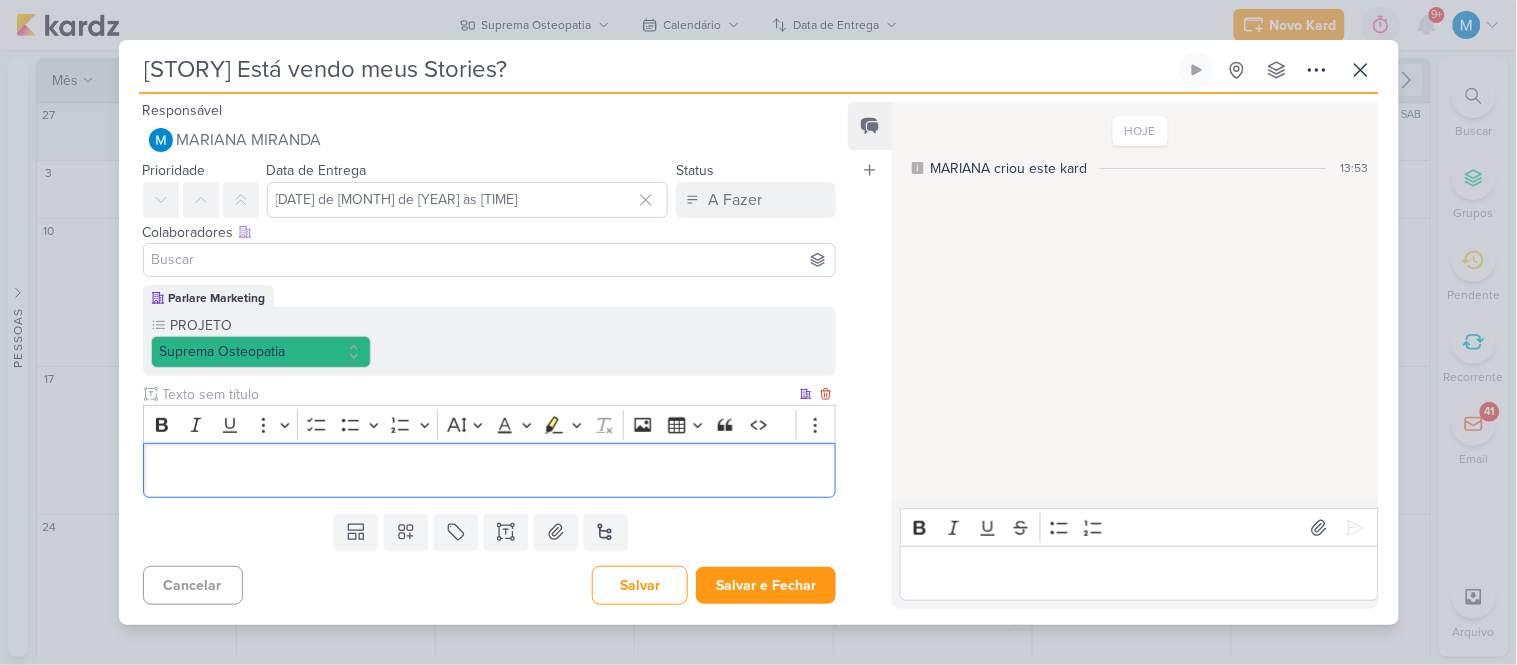 click at bounding box center [489, 471] 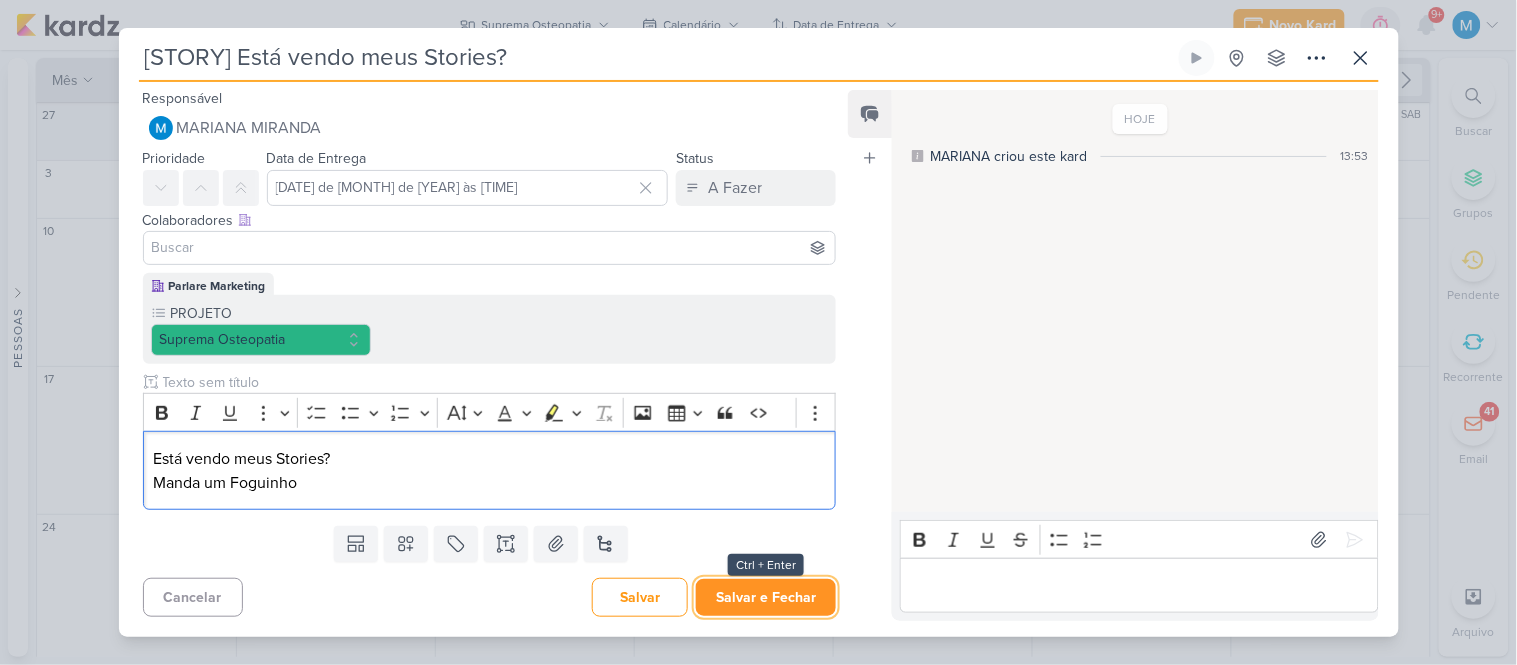 click on "Salvar e Fechar" at bounding box center [766, 597] 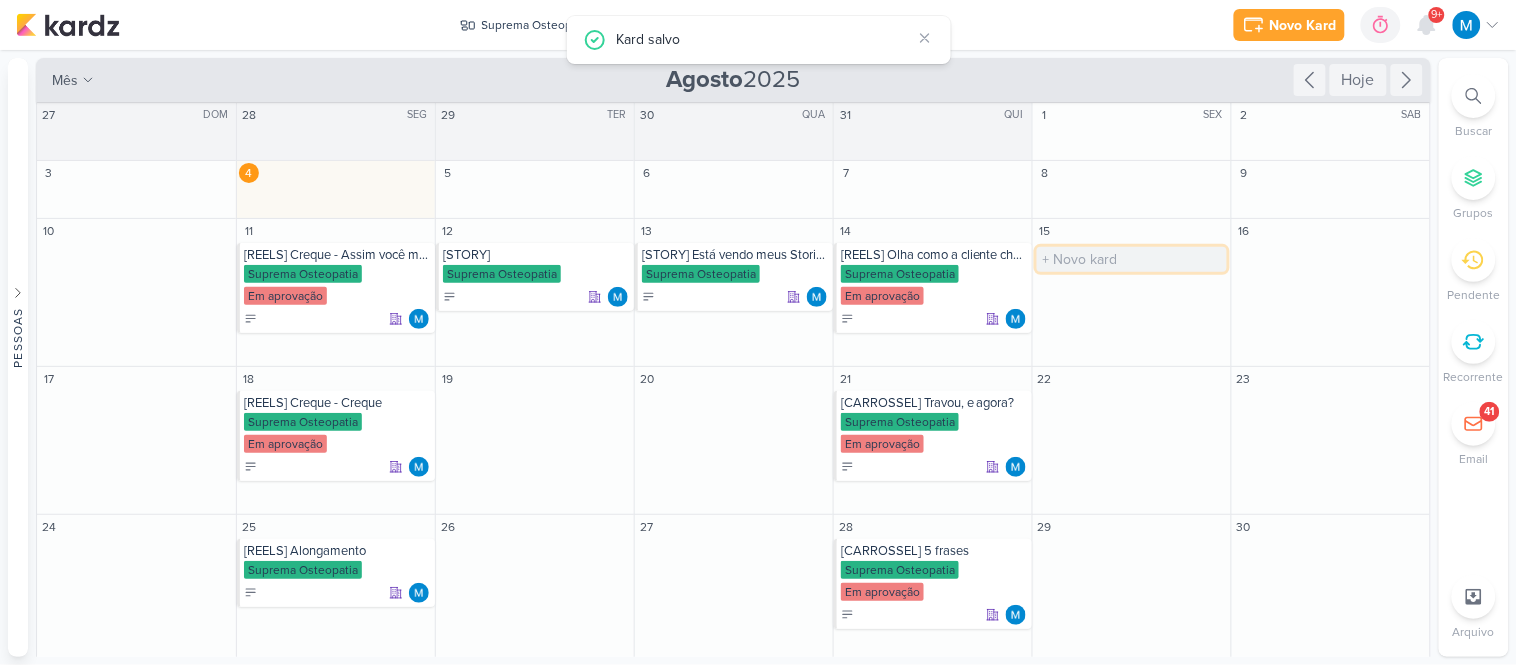 click at bounding box center [1132, 259] 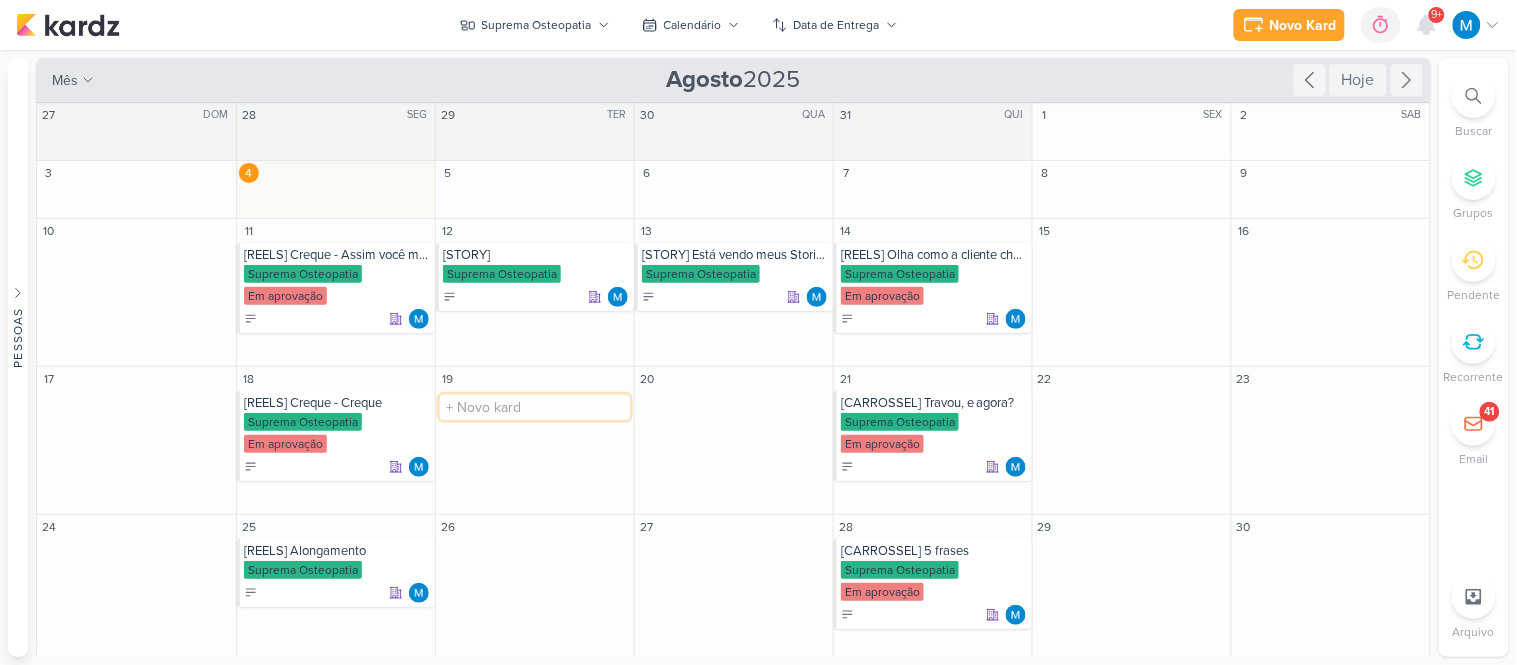 click at bounding box center [535, 407] 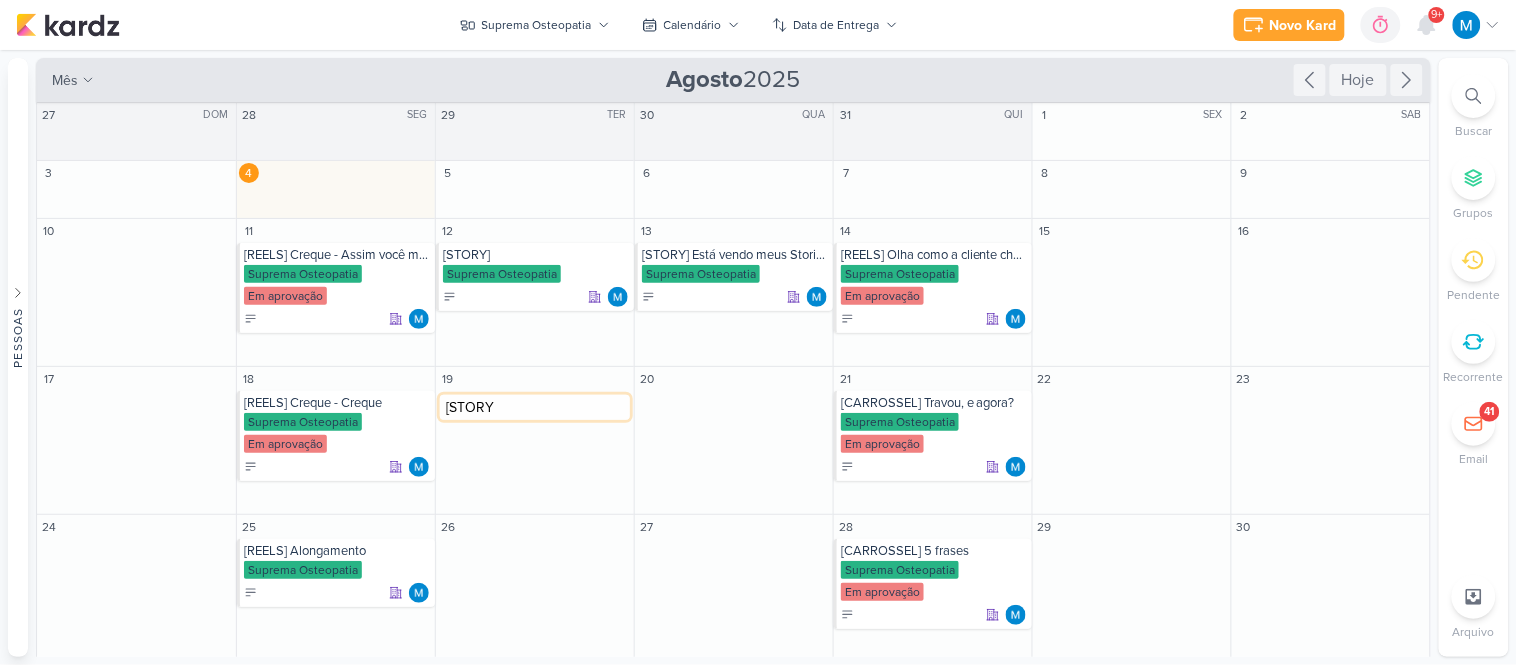 type on "[STORY]" 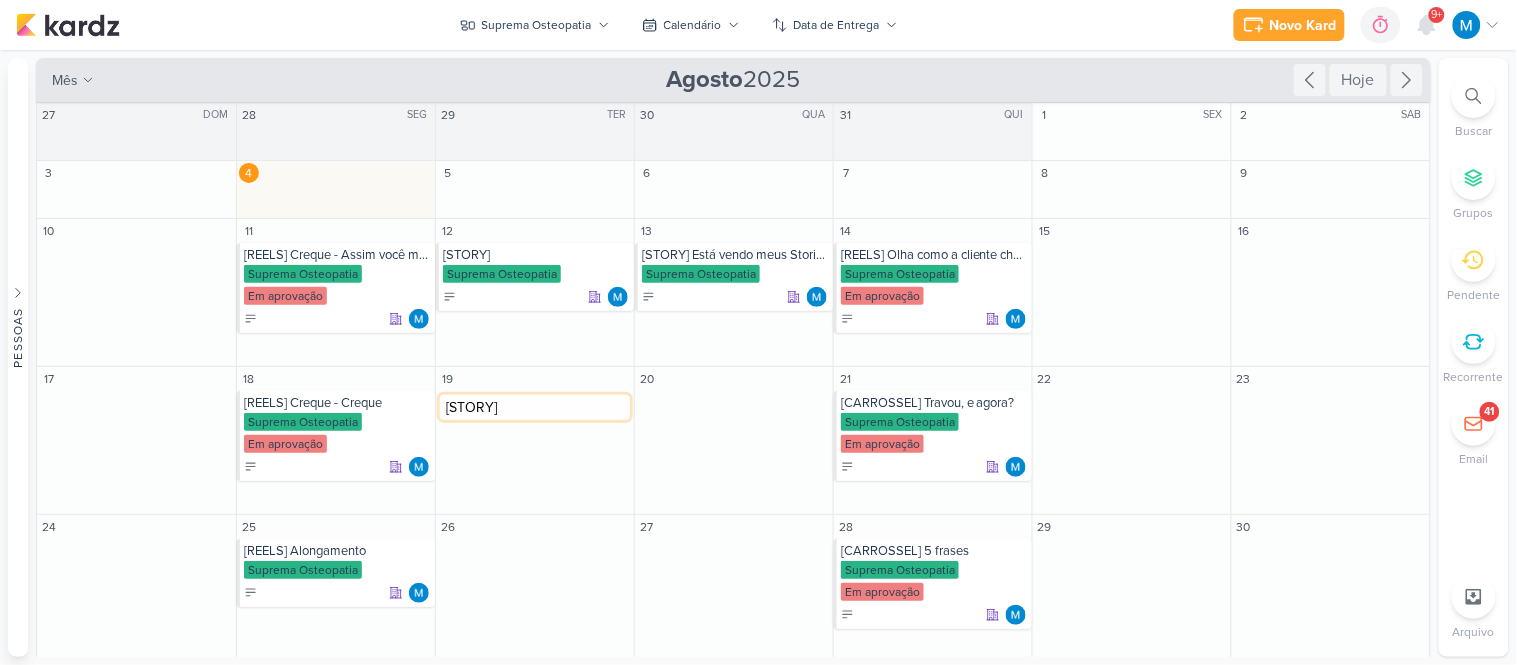 type 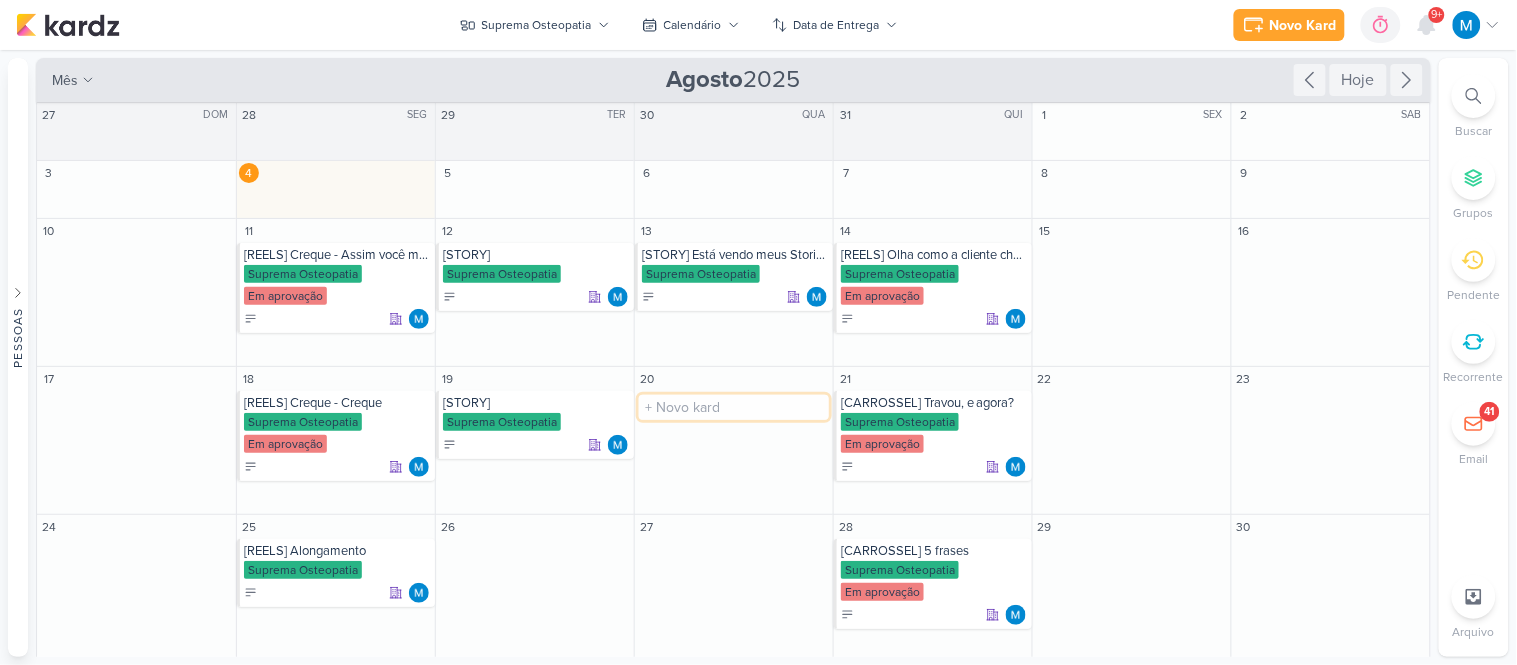 click at bounding box center (734, 407) 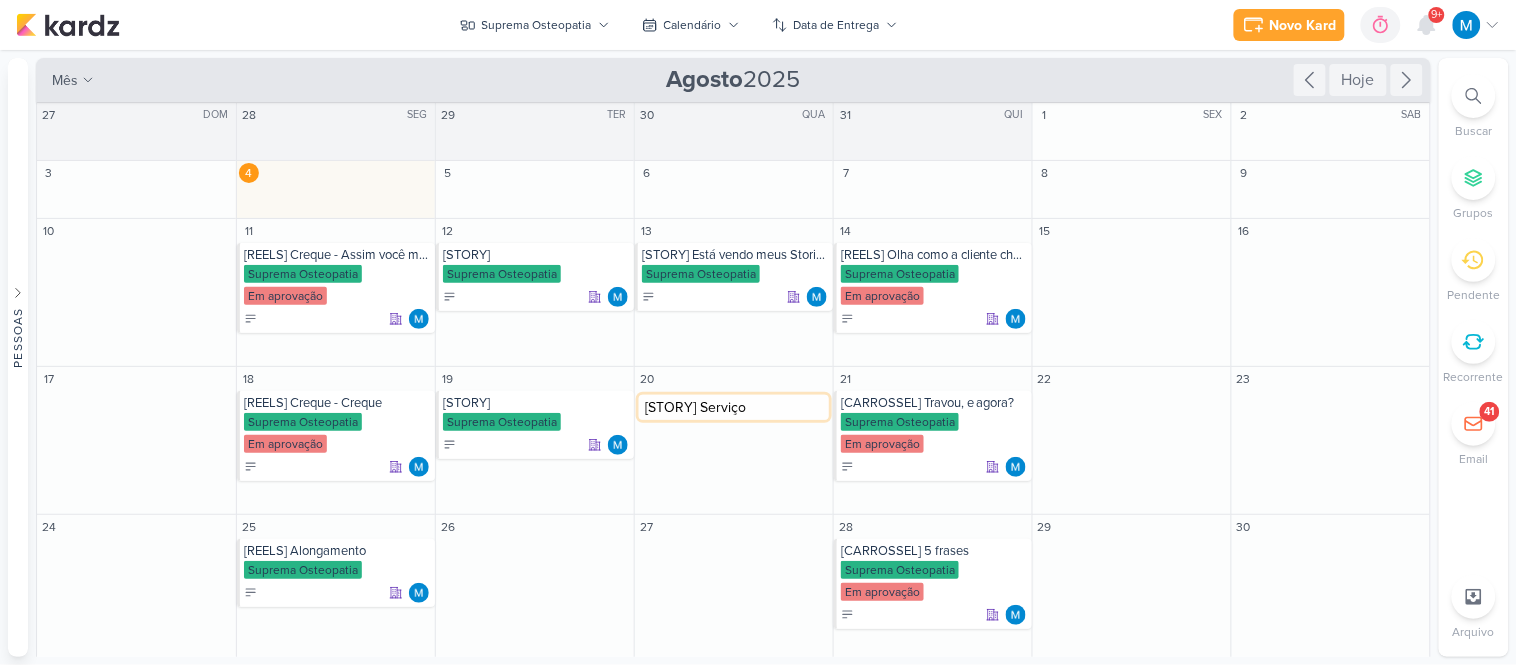 type on "[STORY] Serviços" 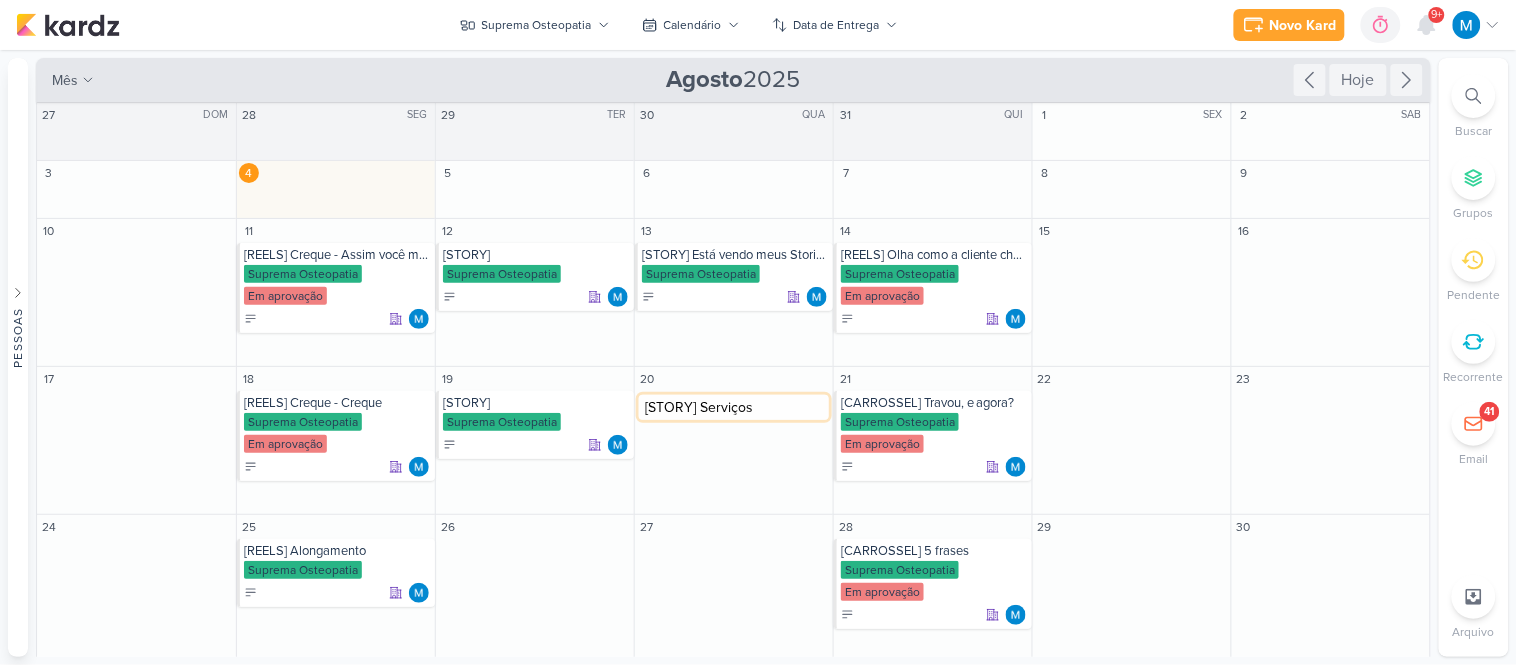 type 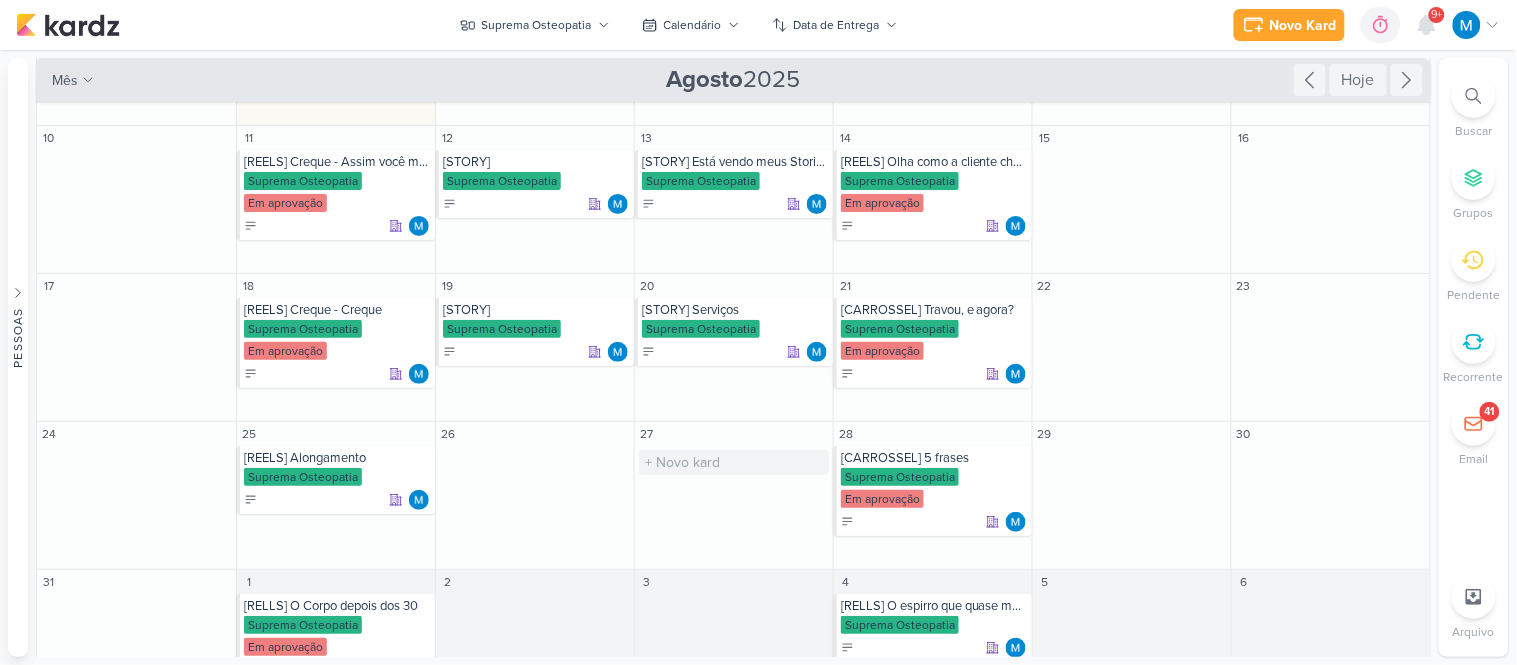 scroll, scrollTop: 96, scrollLeft: 0, axis: vertical 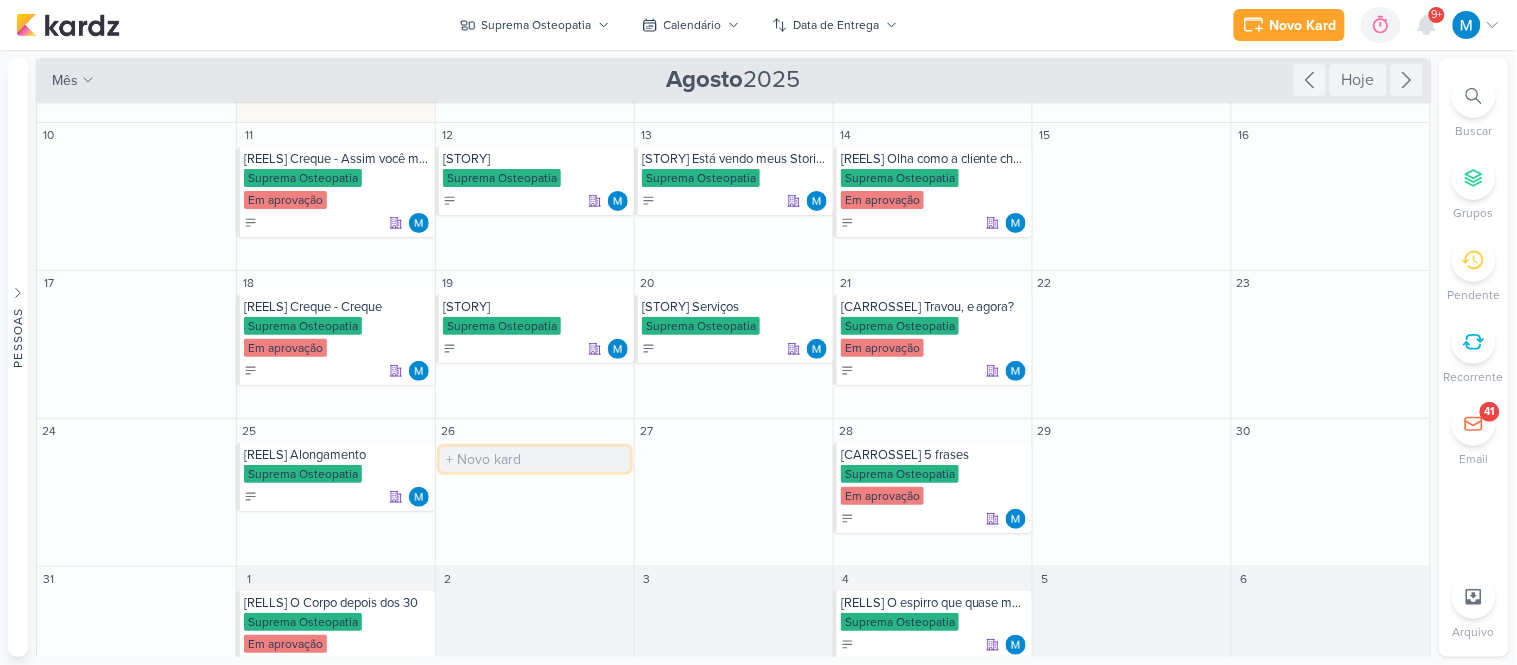 click at bounding box center (535, 459) 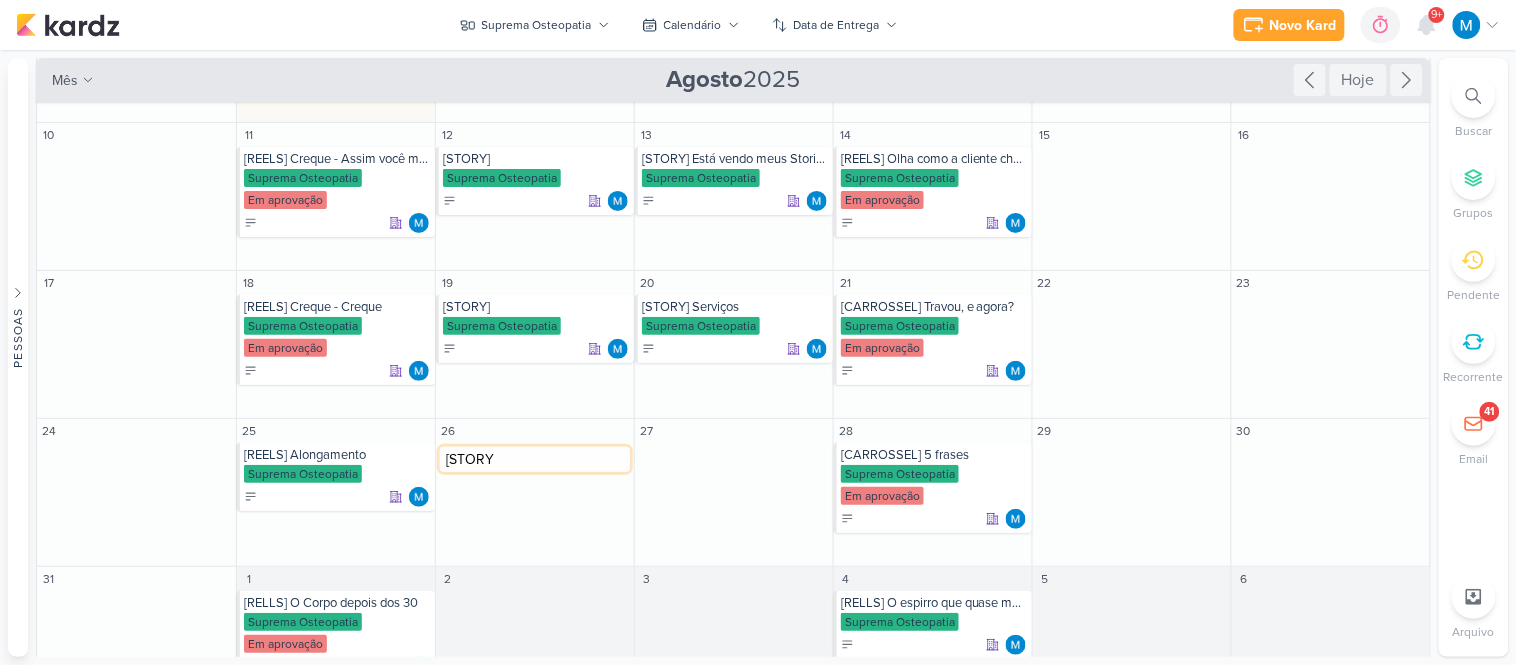 type on "[STORY]" 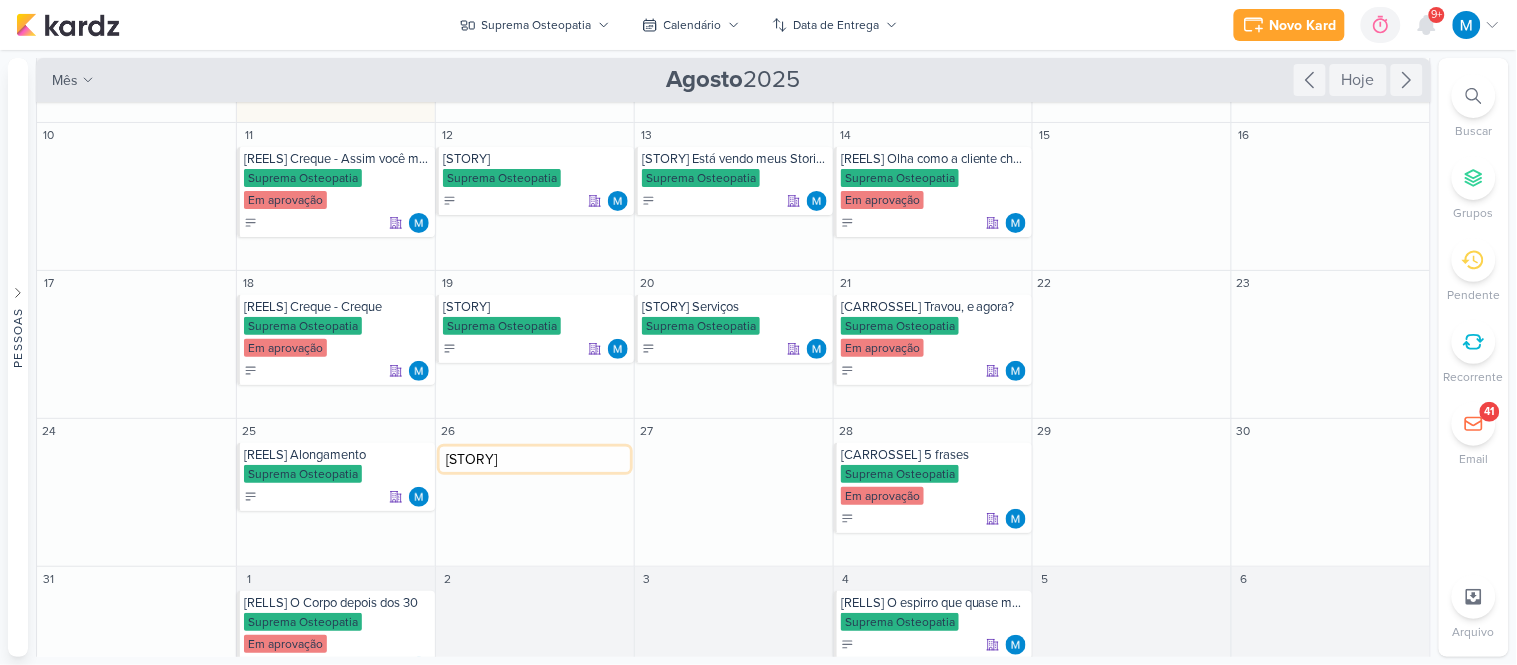 type 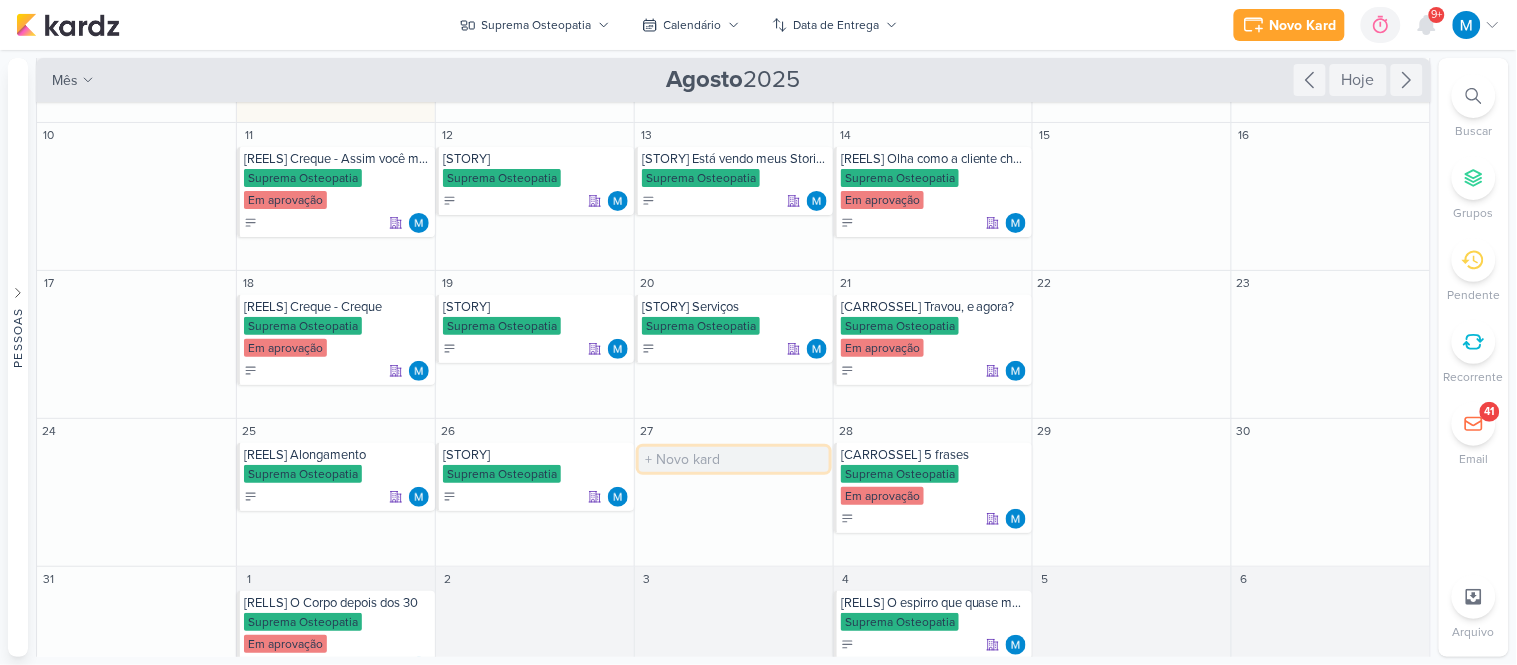 click at bounding box center [734, 459] 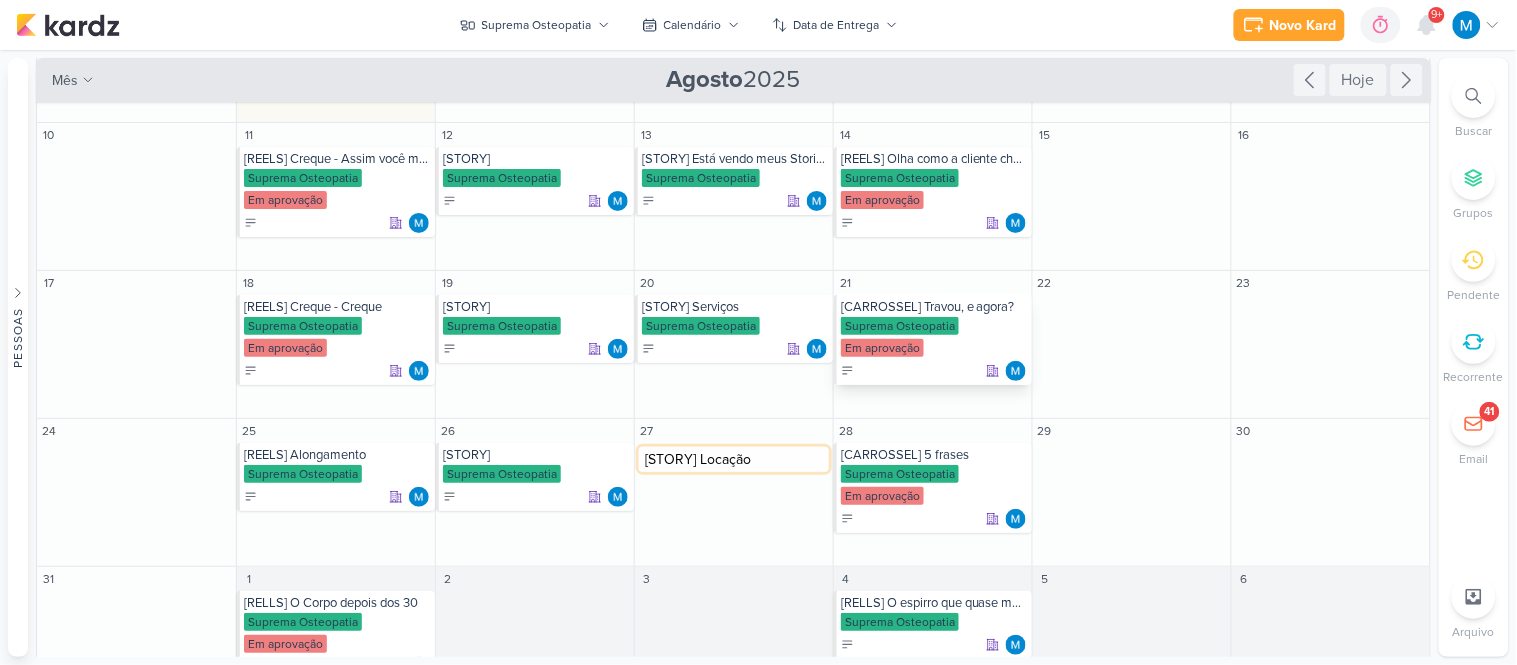 type on "[STORY] Locação" 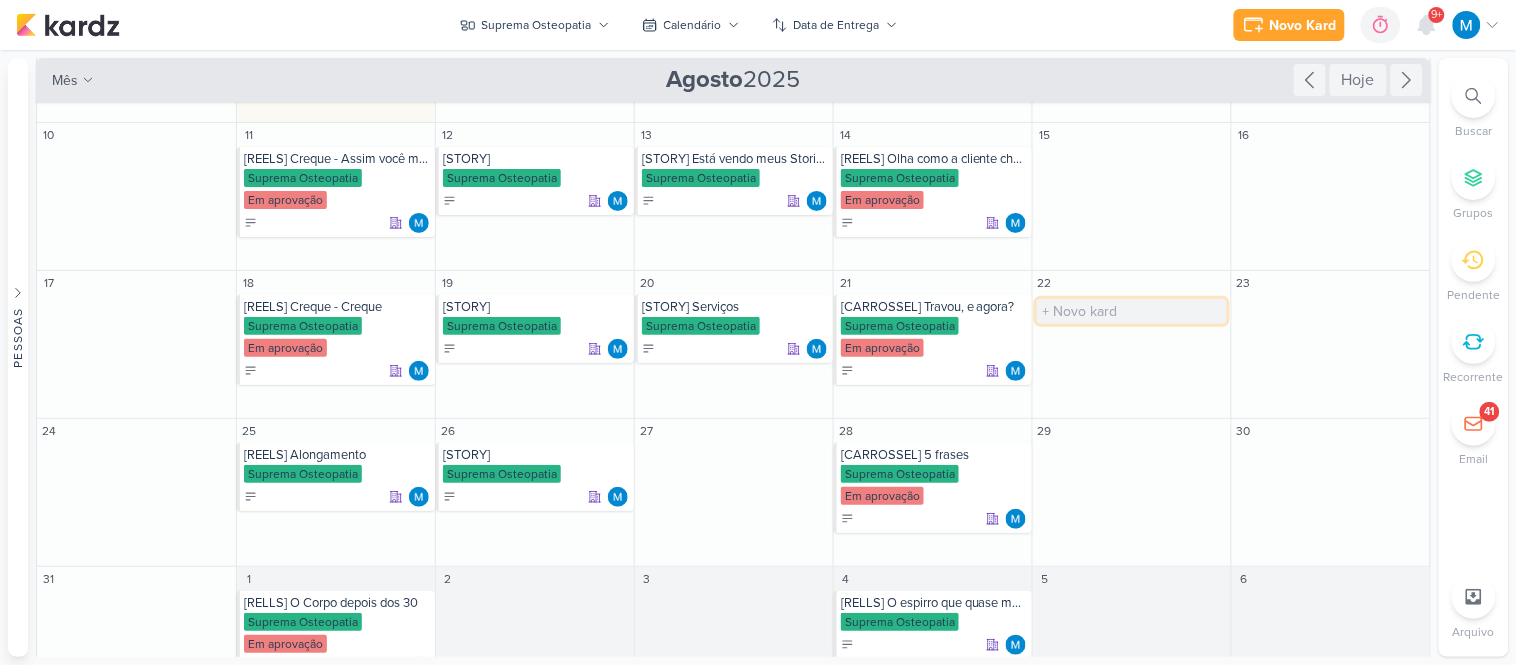 click at bounding box center (1132, 311) 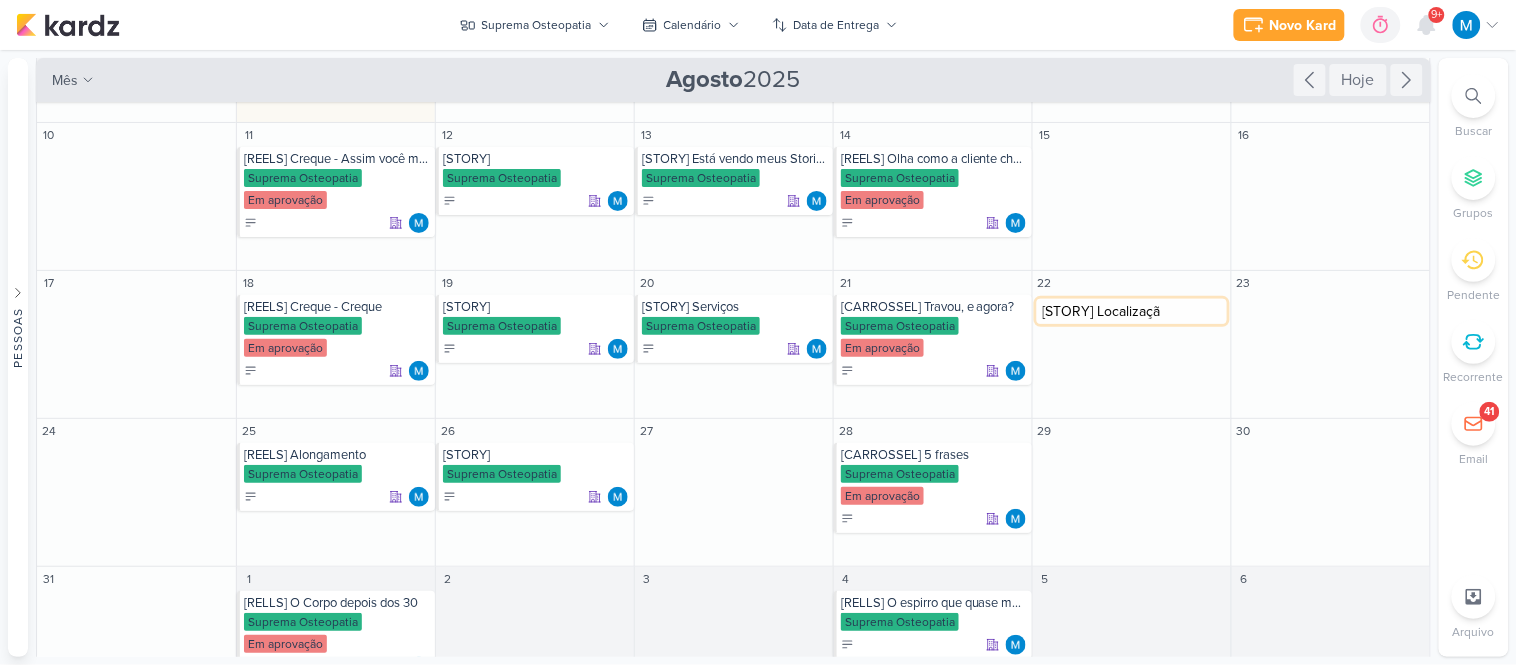 type on "[STORY] Localização" 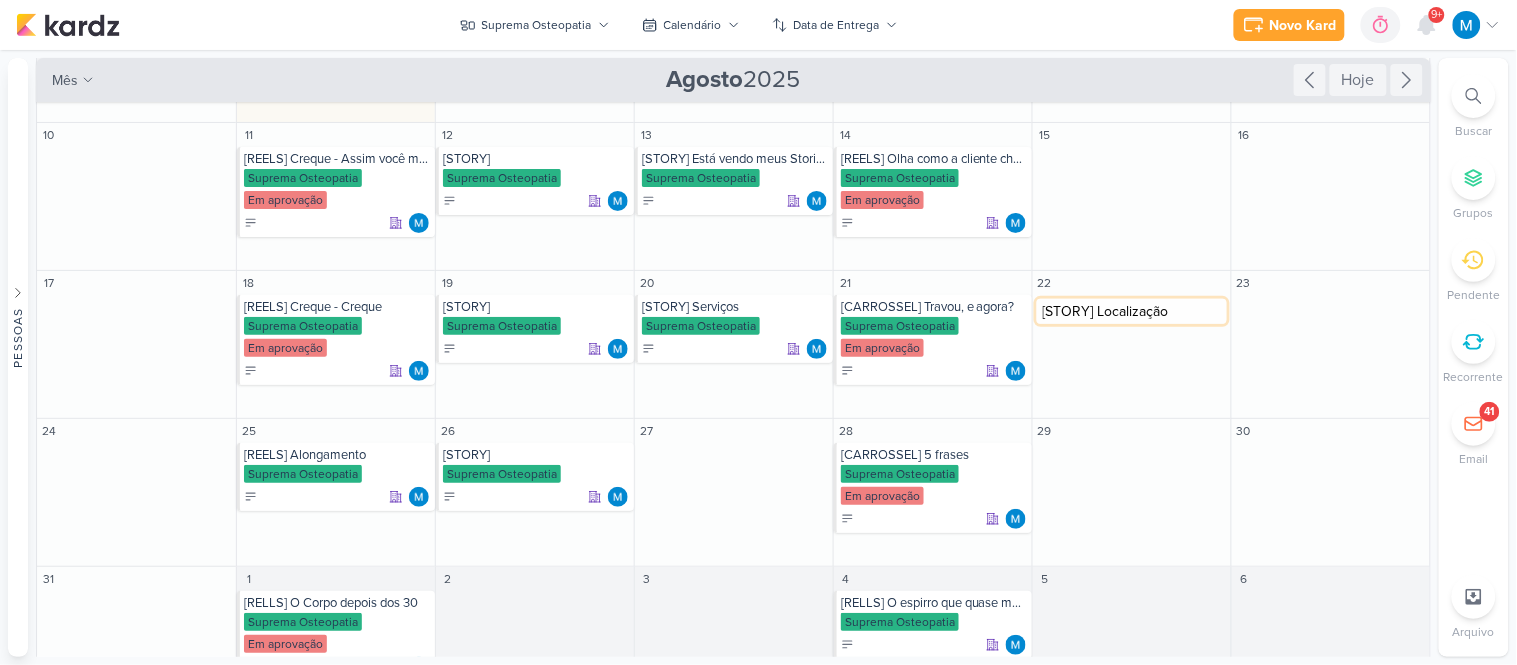 type 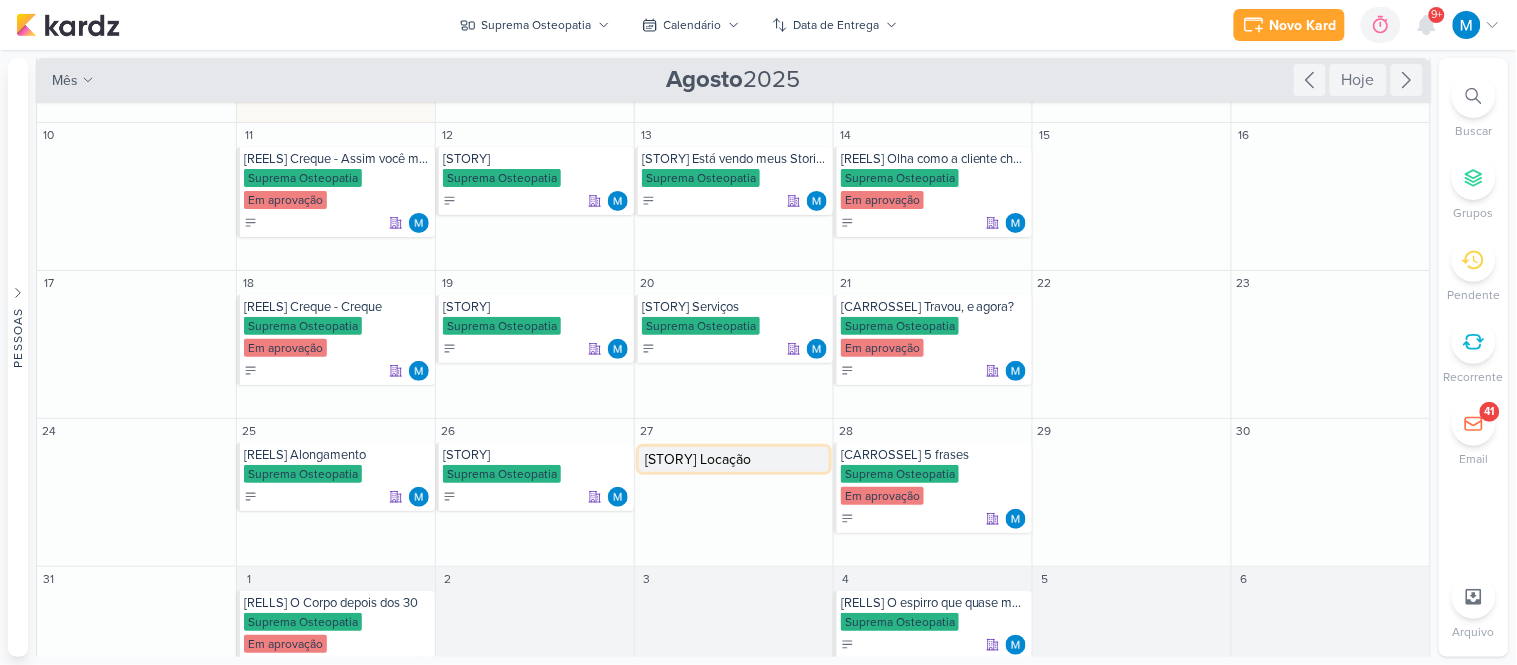 click on "[STORY] Locação" at bounding box center [734, 459] 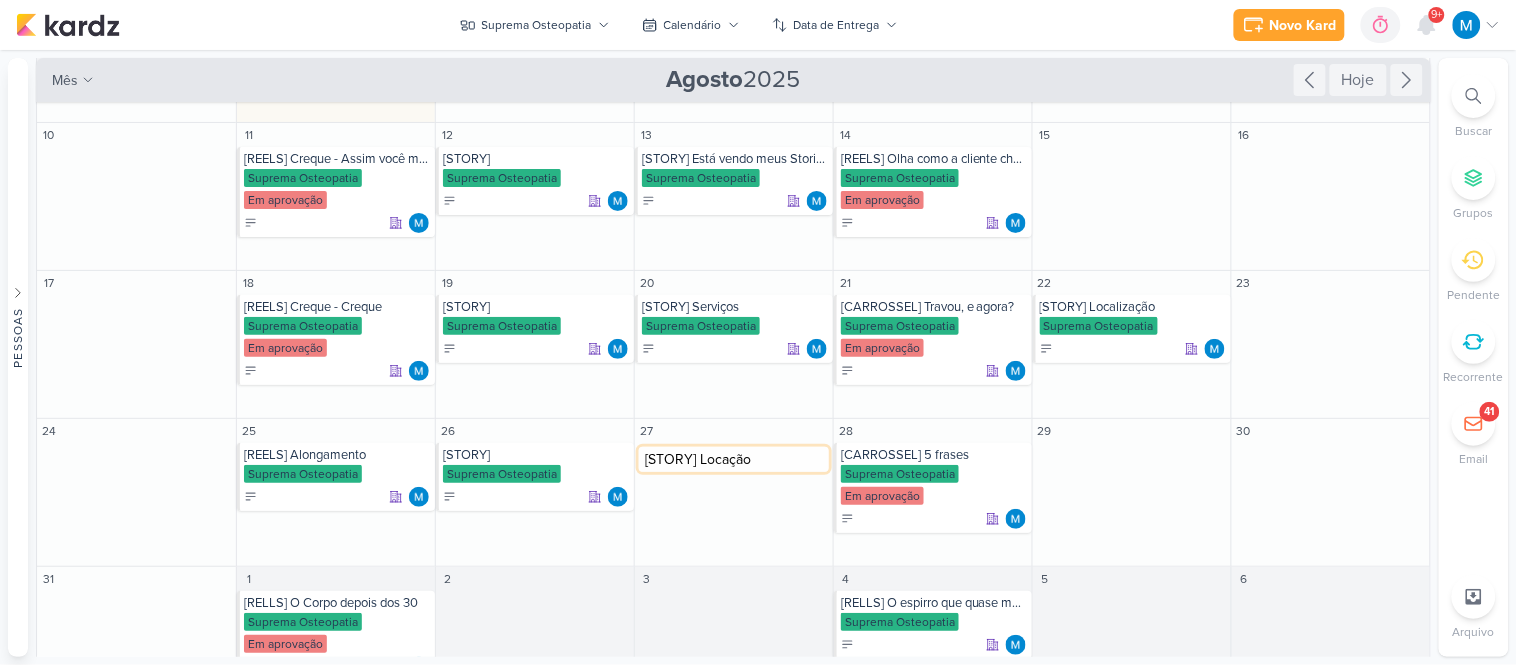 drag, startPoint x: 772, startPoint y: 458, endPoint x: 640, endPoint y: 455, distance: 132.03409 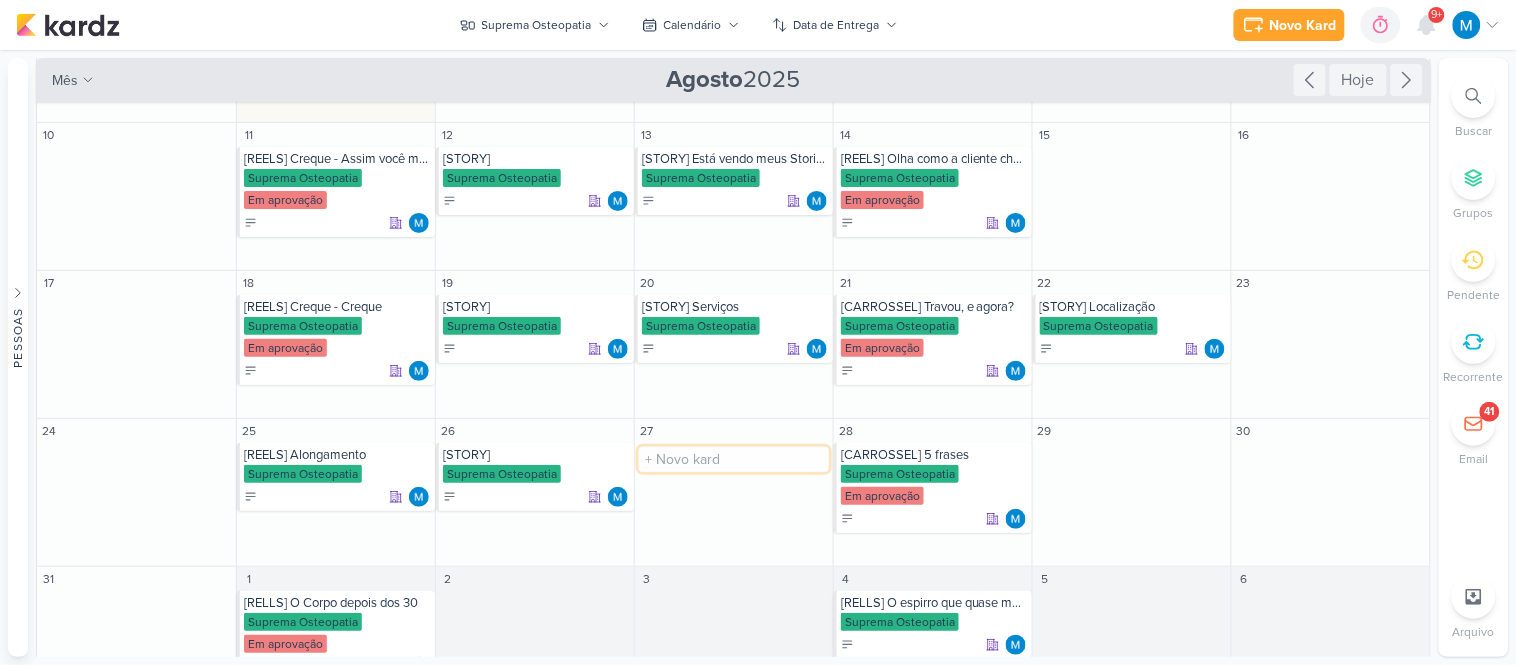 type 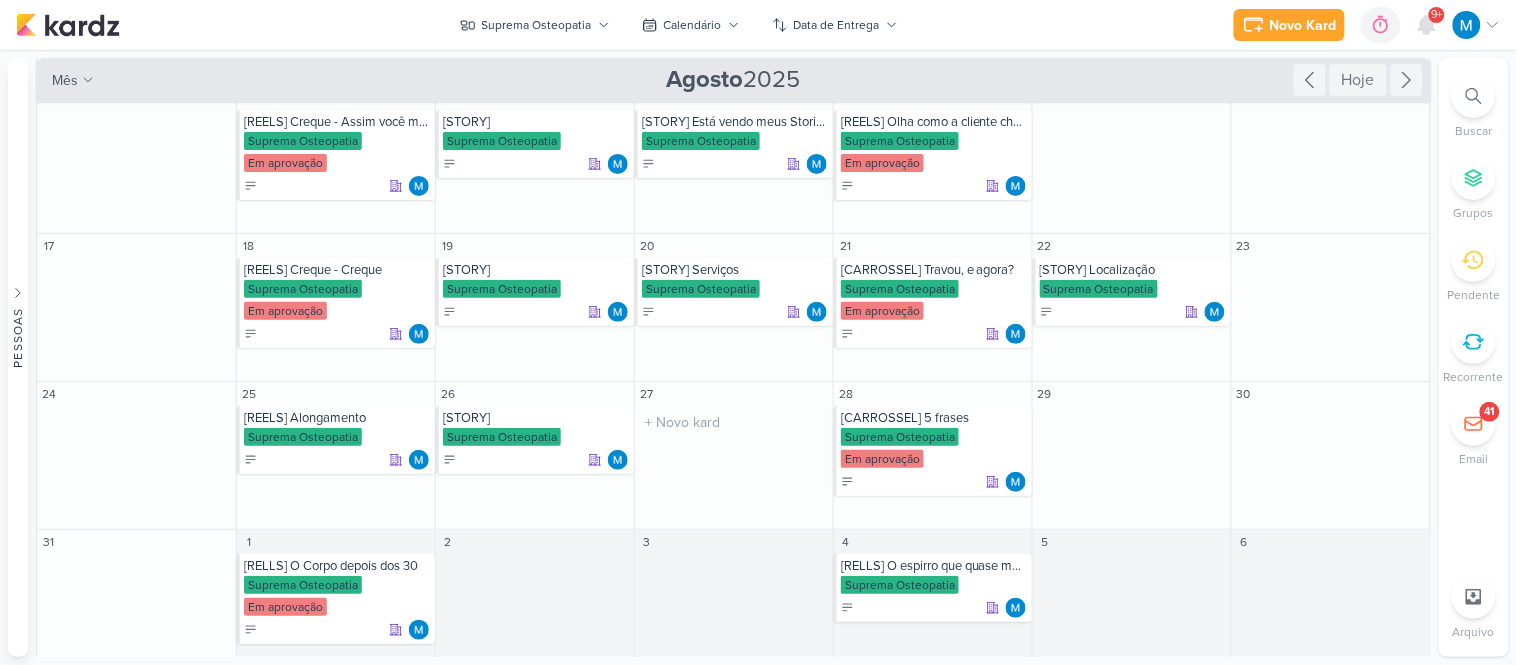 scroll, scrollTop: 154, scrollLeft: 0, axis: vertical 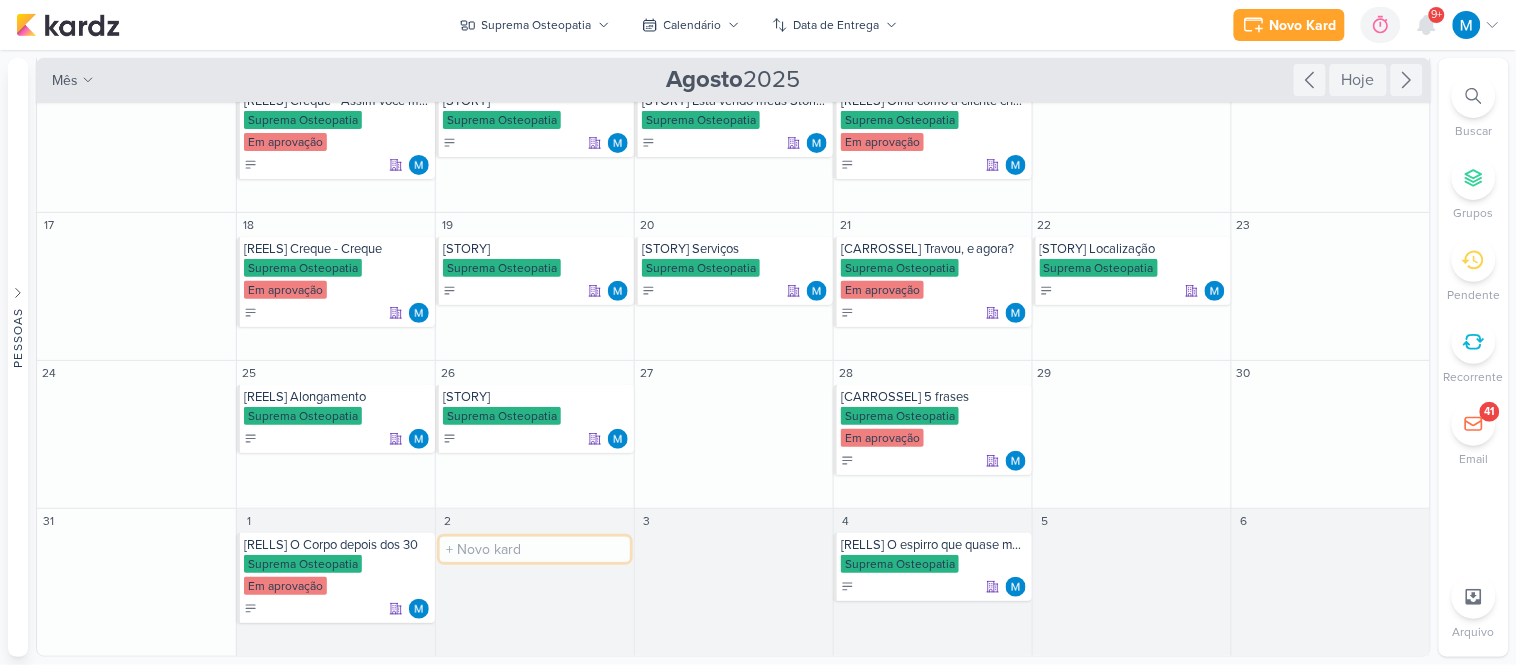 click at bounding box center (535, 549) 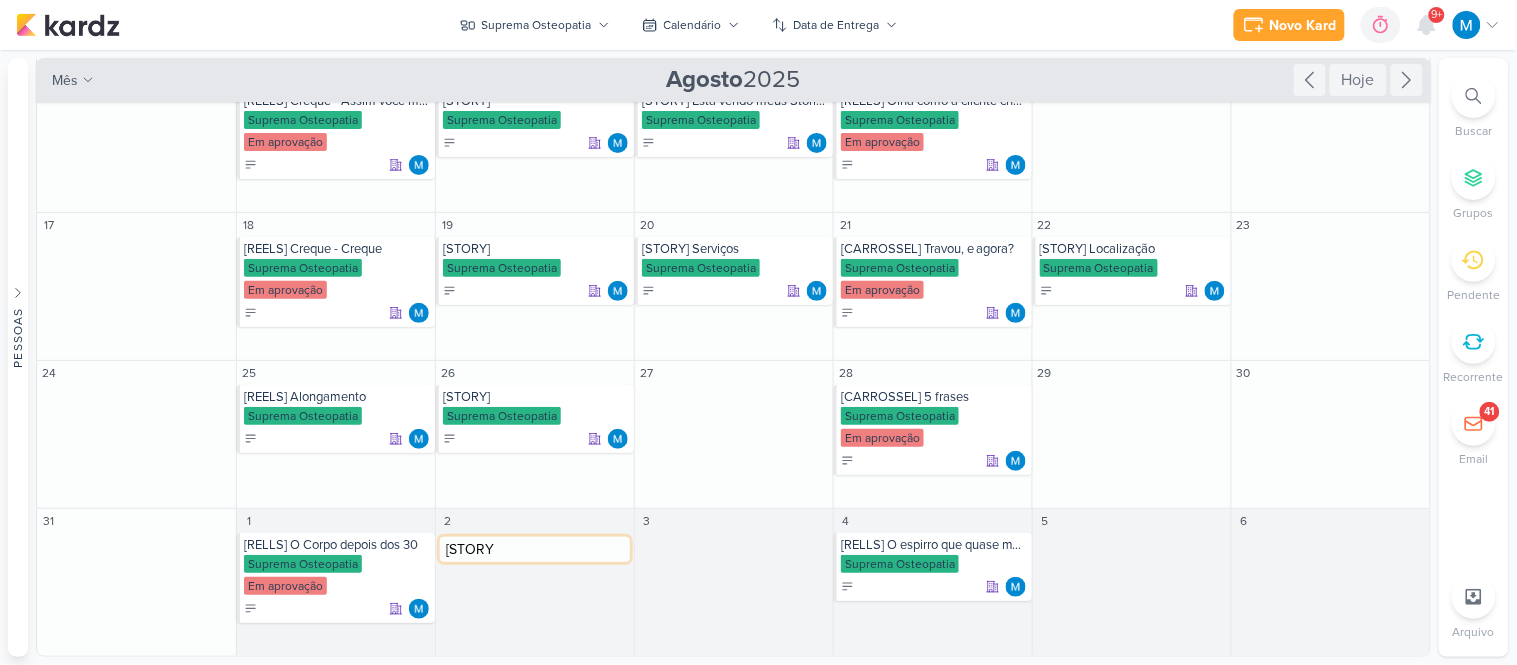 type on "[STORY]" 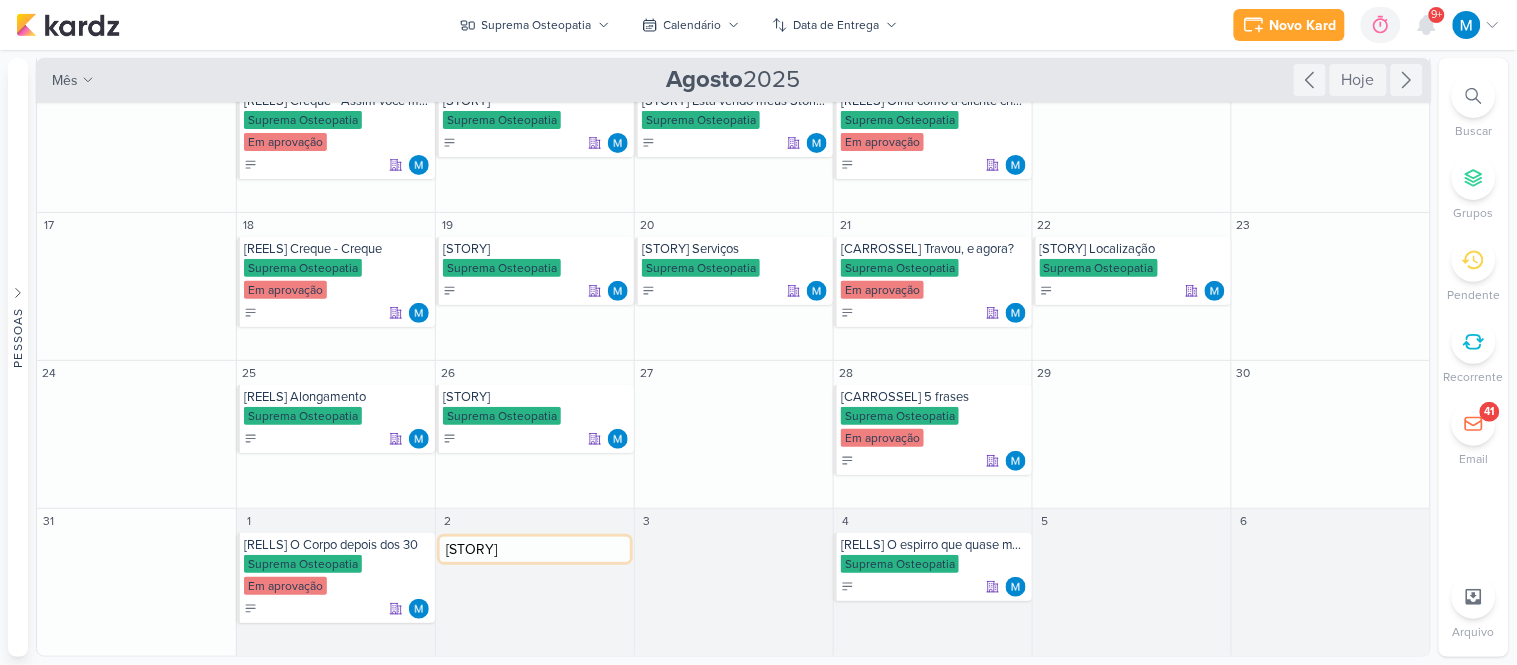 type 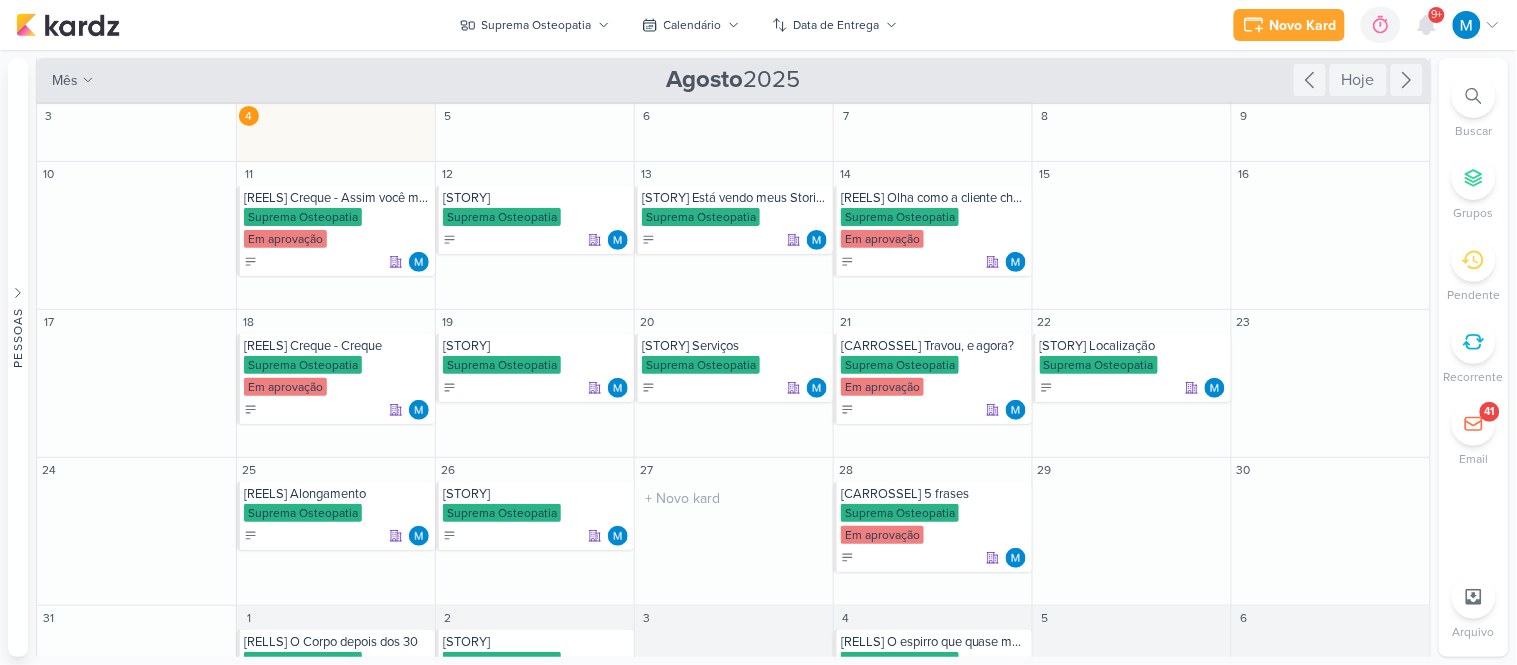 scroll, scrollTop: 154, scrollLeft: 0, axis: vertical 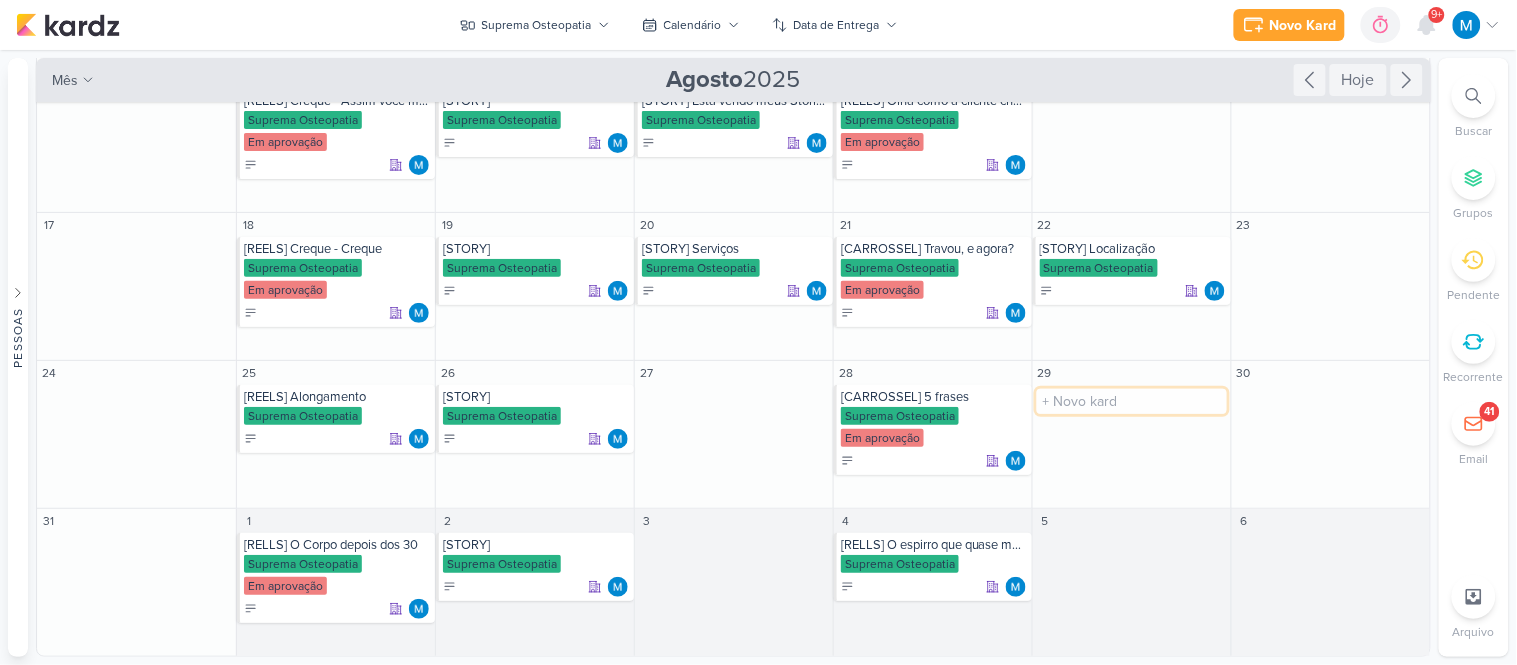 click at bounding box center [1132, 401] 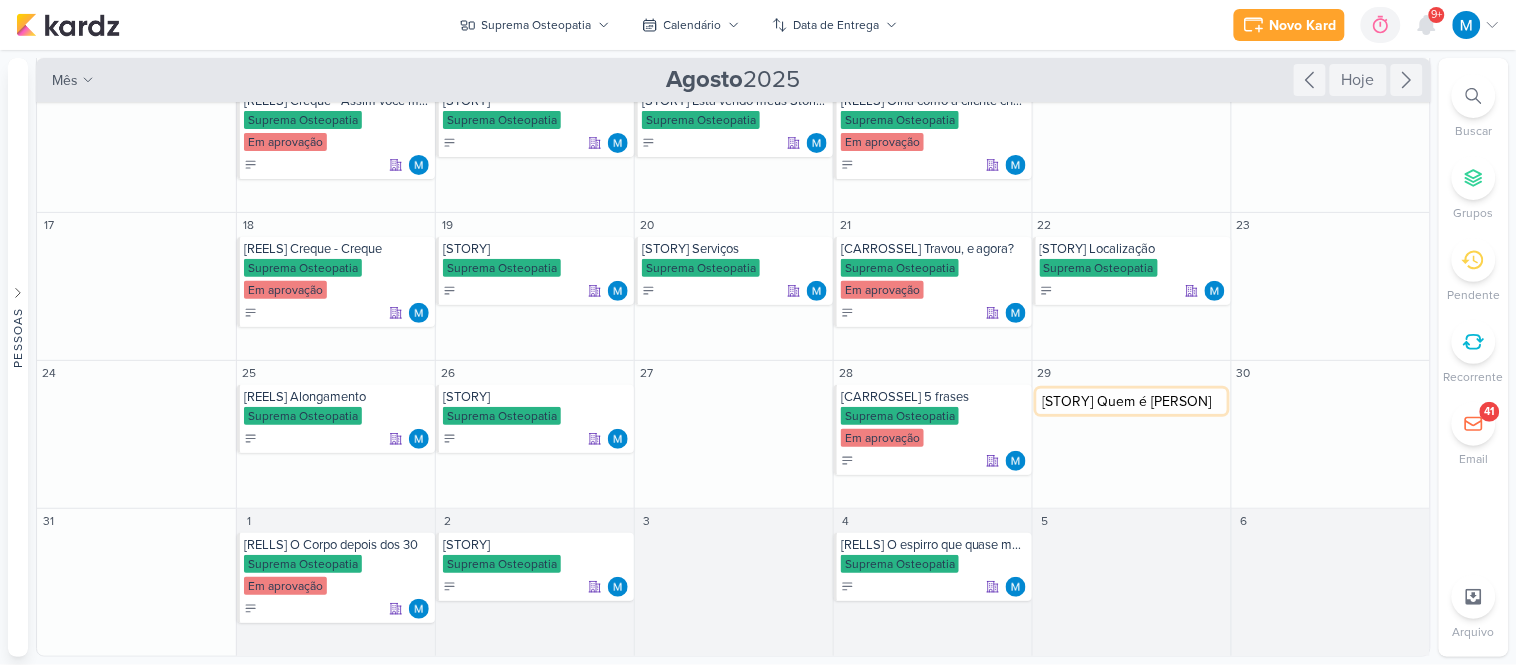 type on "[STORY] Quem é [PERSON]" 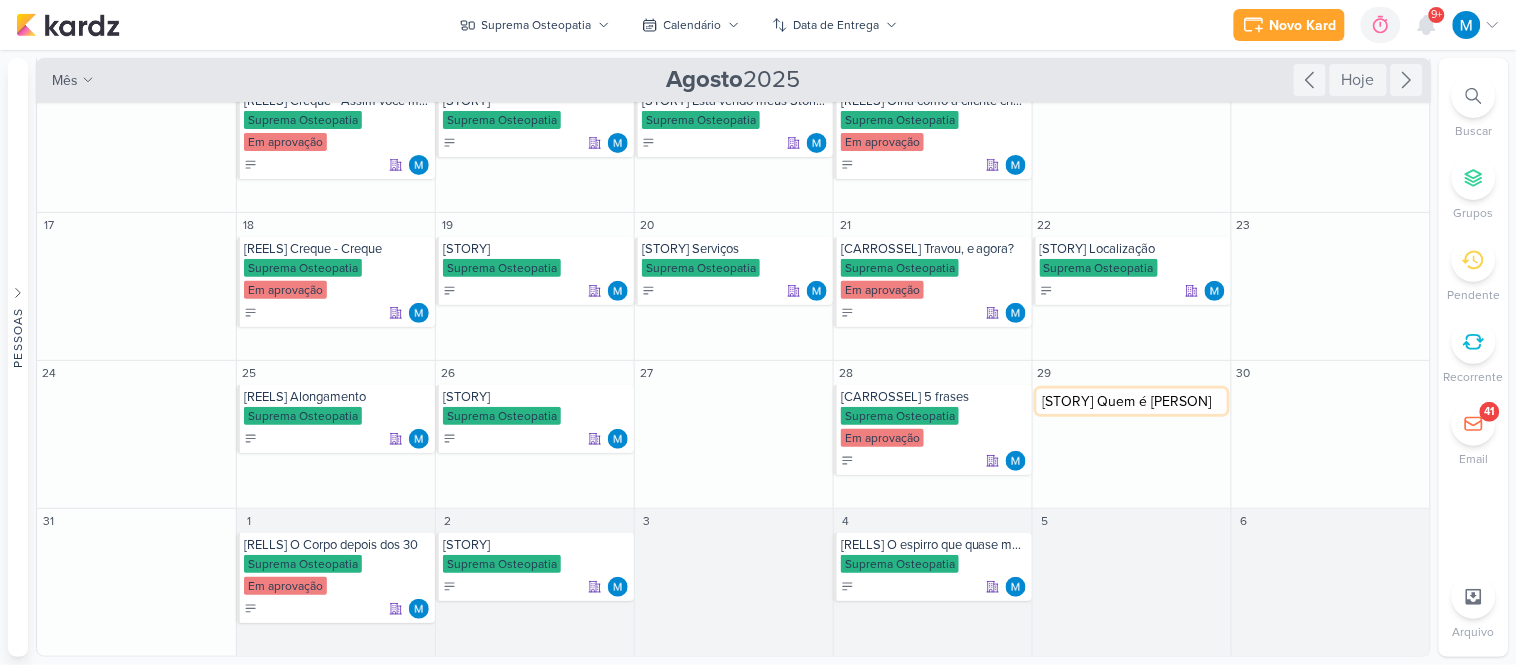 type 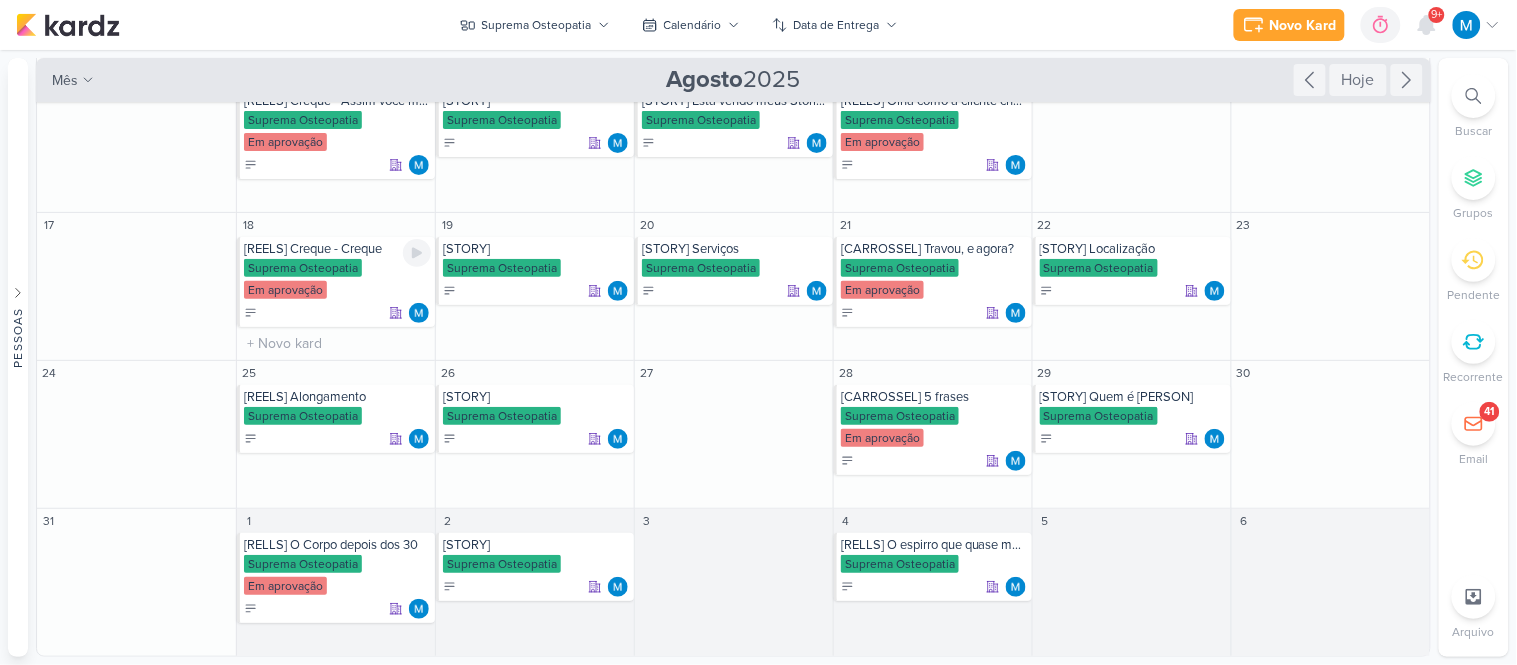 scroll, scrollTop: 0, scrollLeft: 0, axis: both 